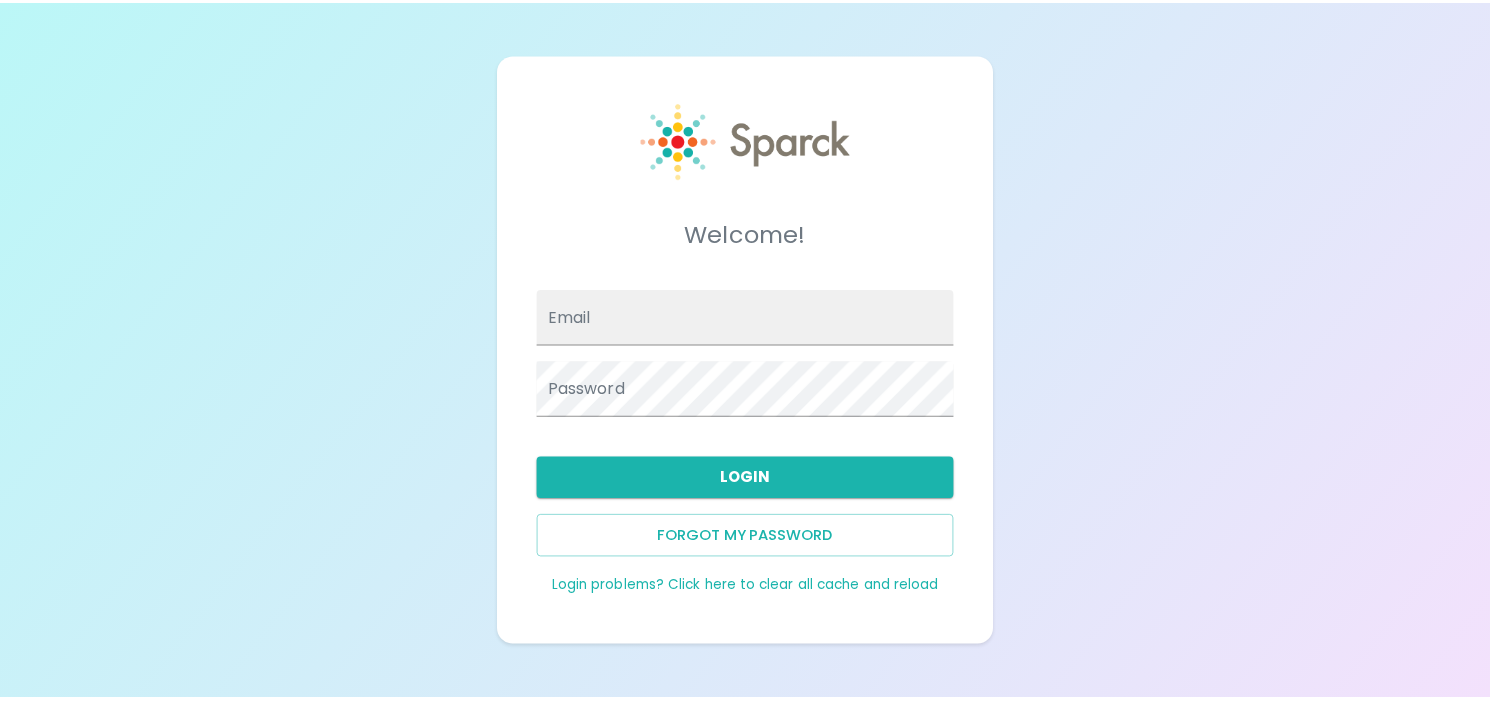 scroll, scrollTop: 0, scrollLeft: 0, axis: both 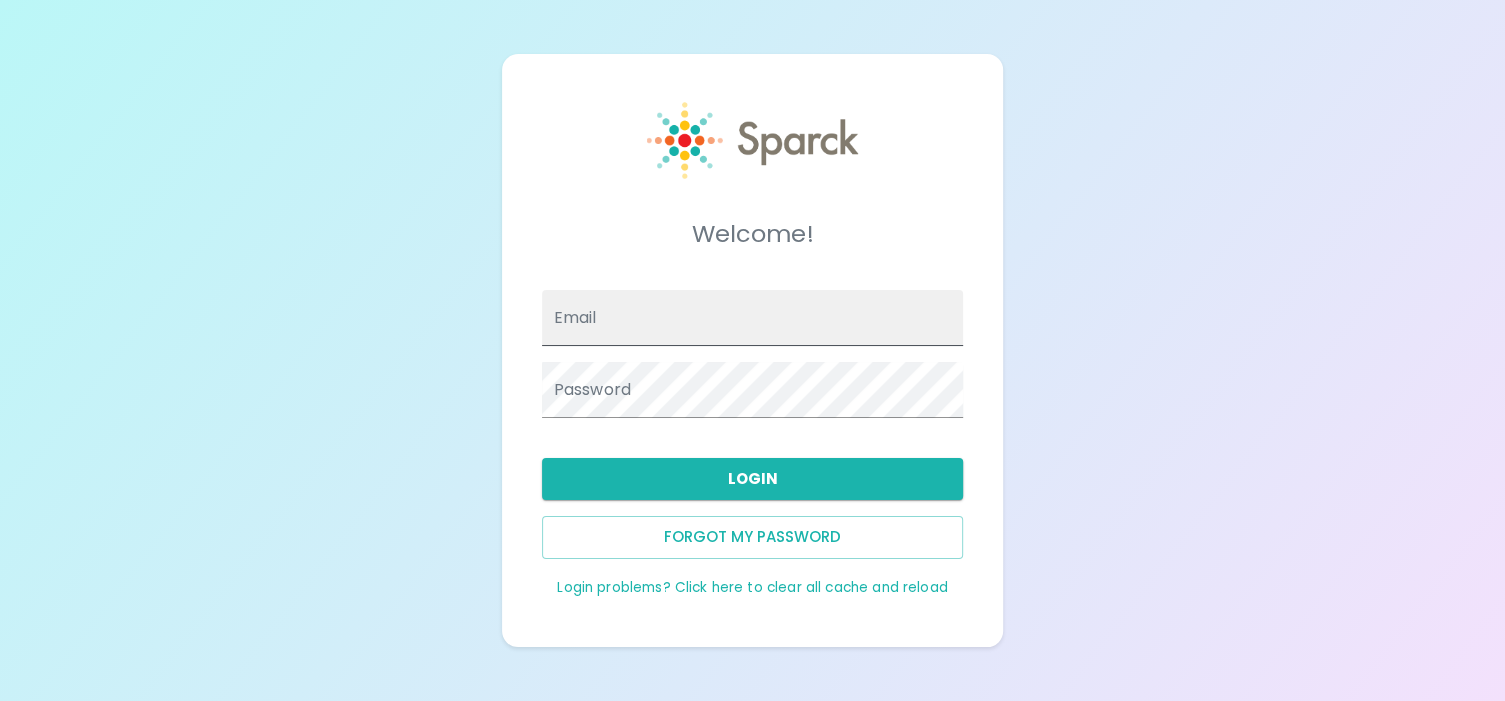 click on "Email" at bounding box center (753, 318) 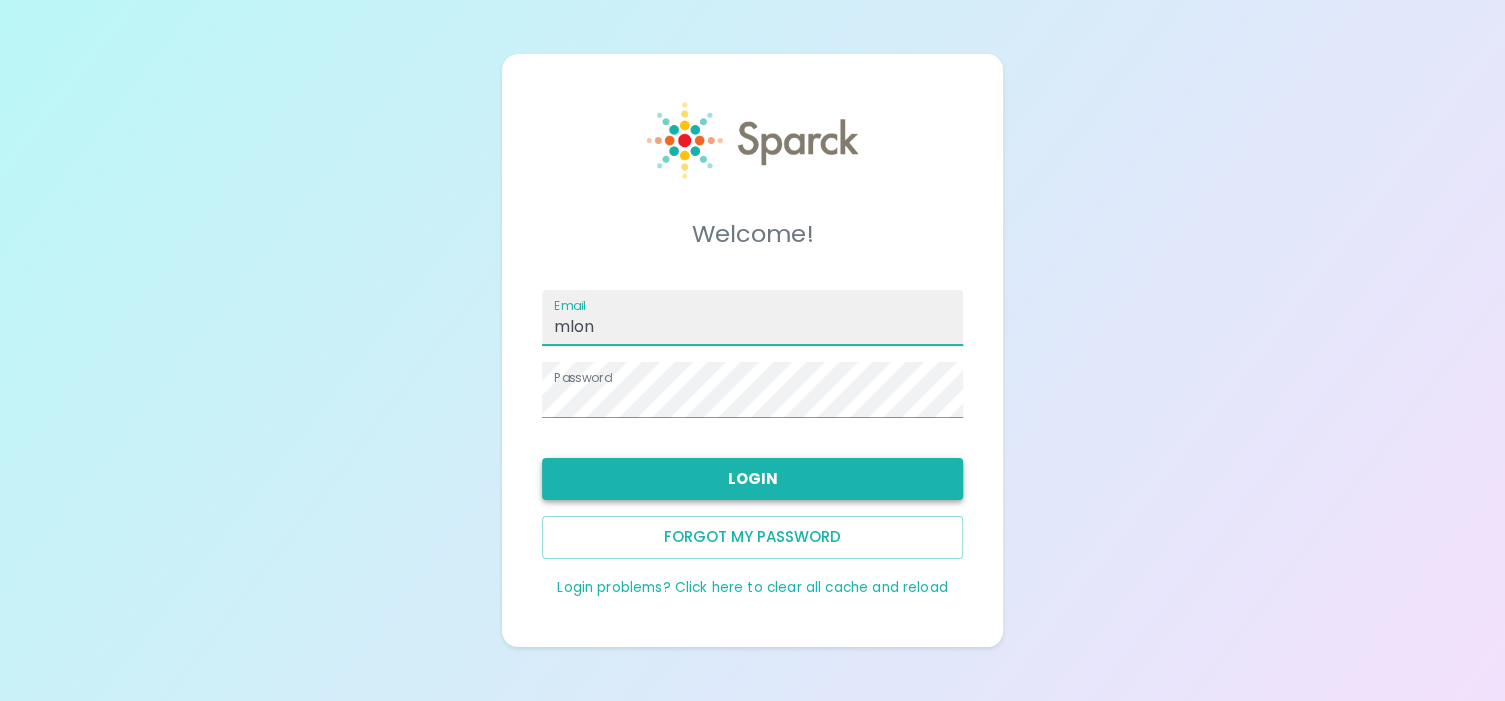 type on "mloncich@sfbaycoffee.com" 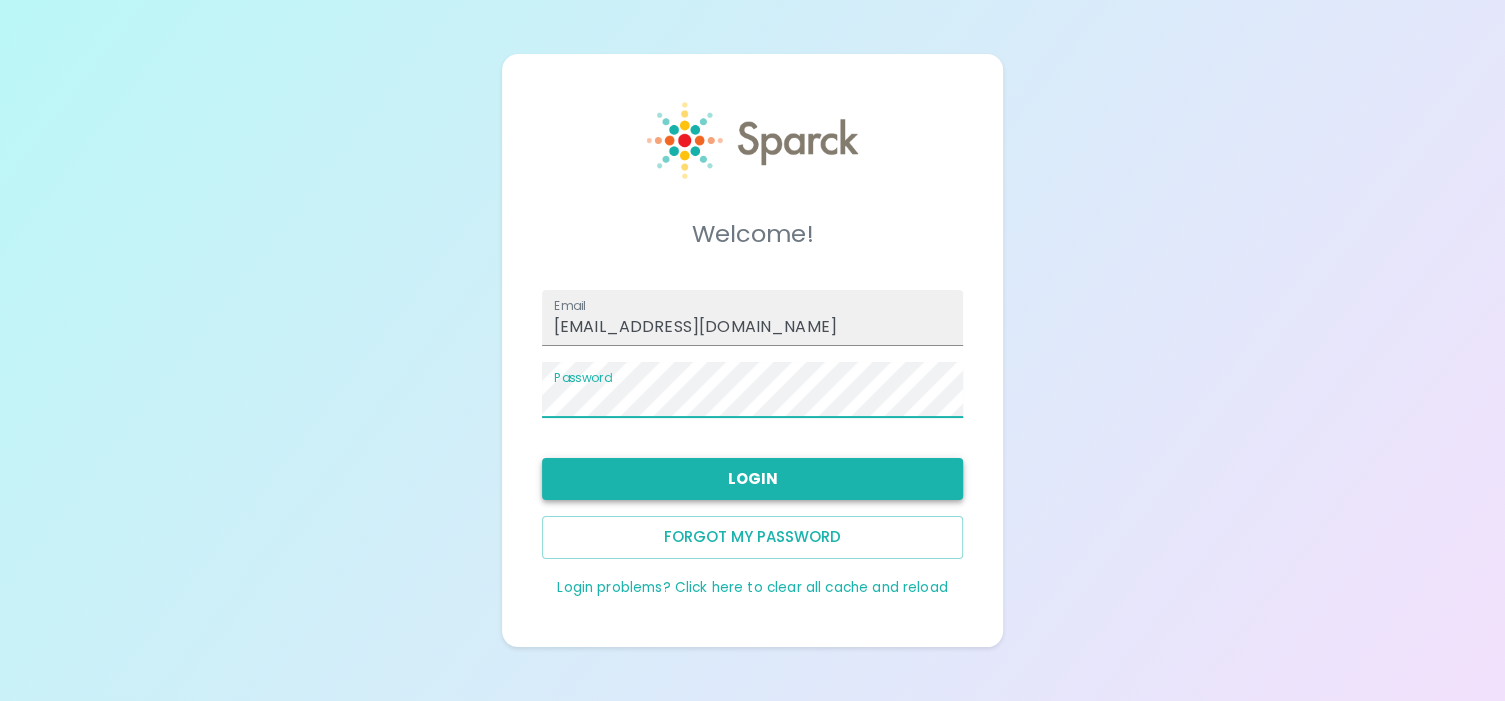 click on "Login" at bounding box center (753, 479) 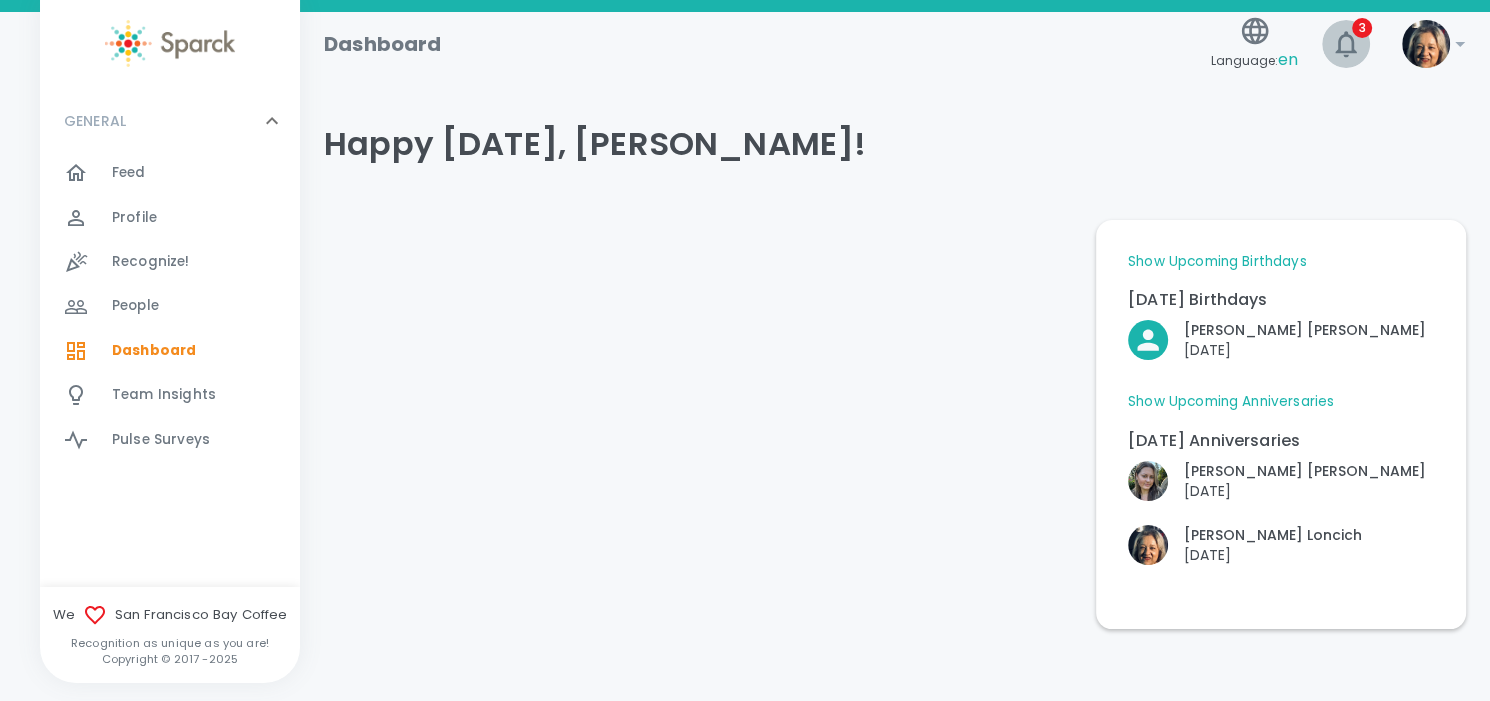 click 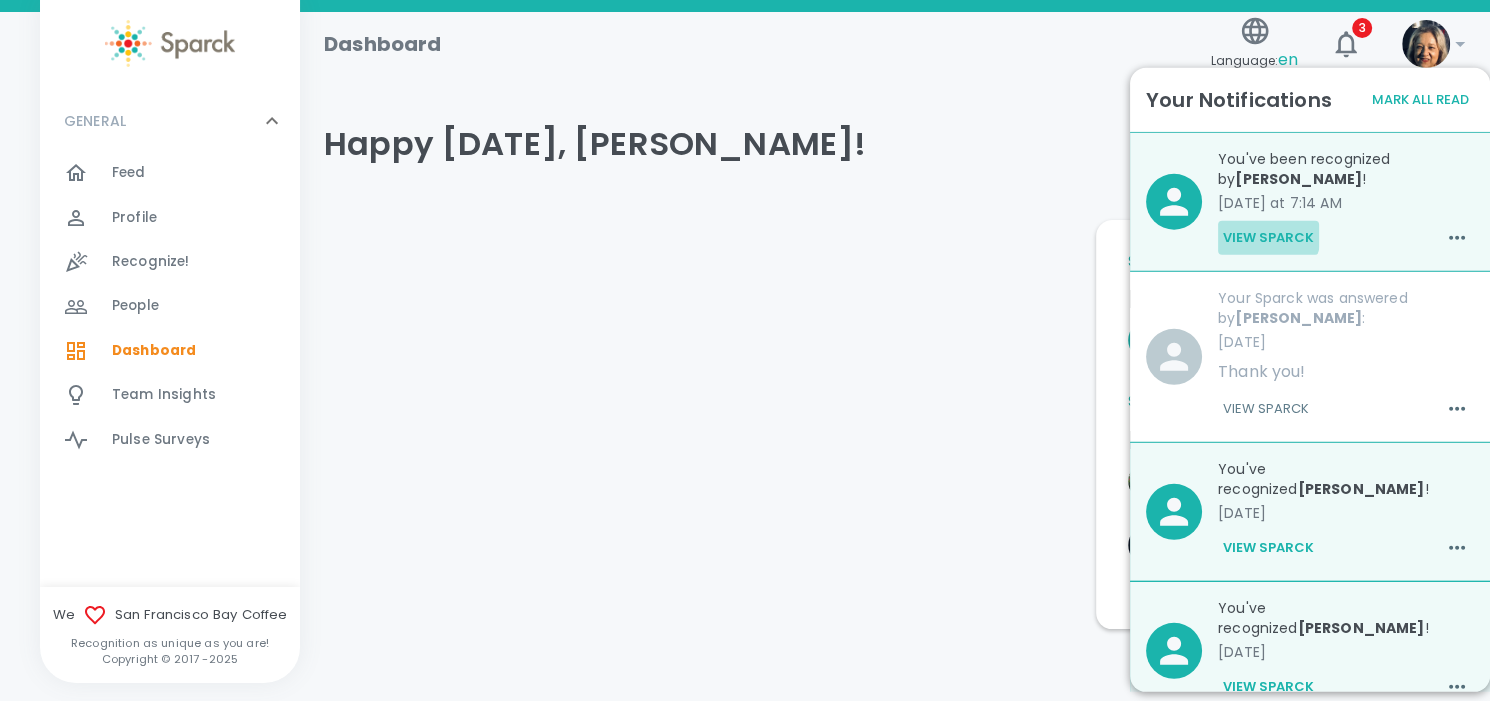 click on "View Sparck" at bounding box center [1268, 238] 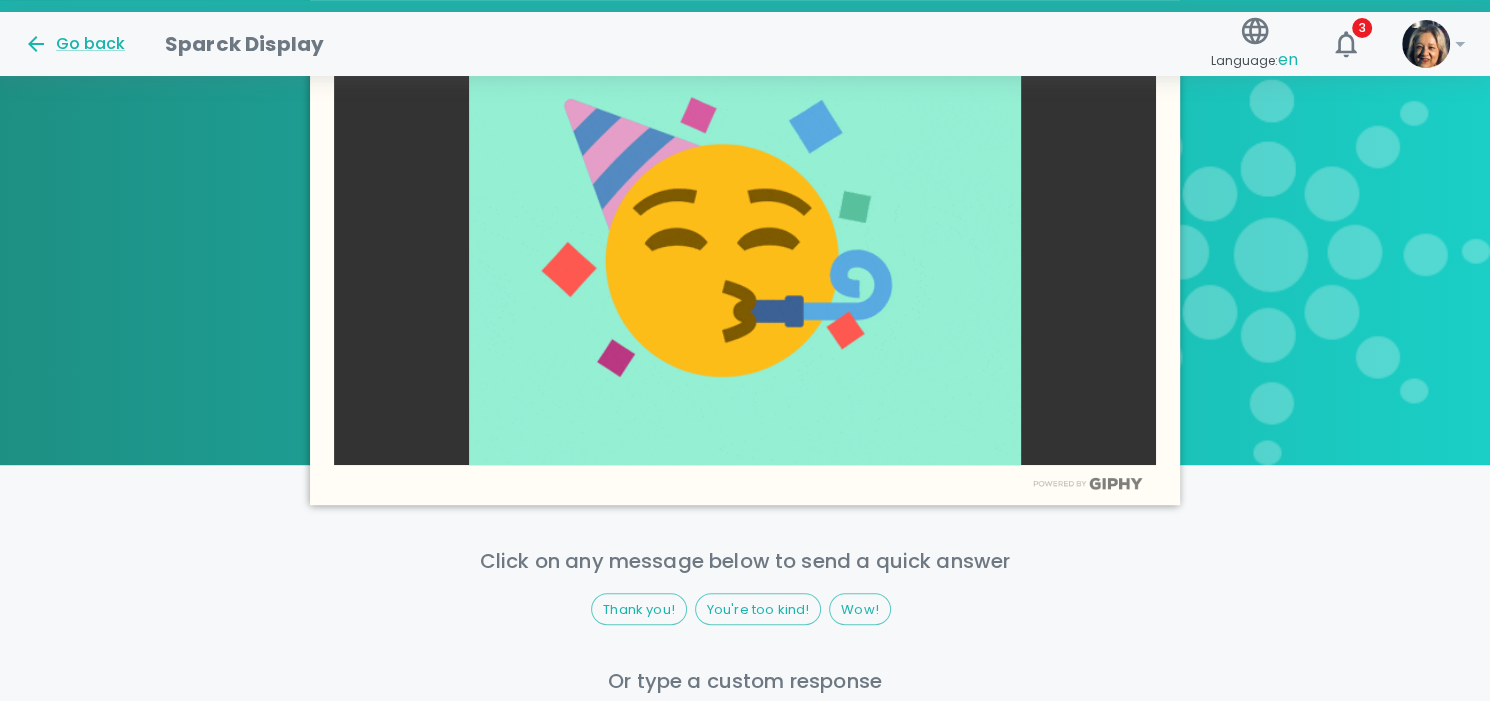 scroll, scrollTop: 1100, scrollLeft: 0, axis: vertical 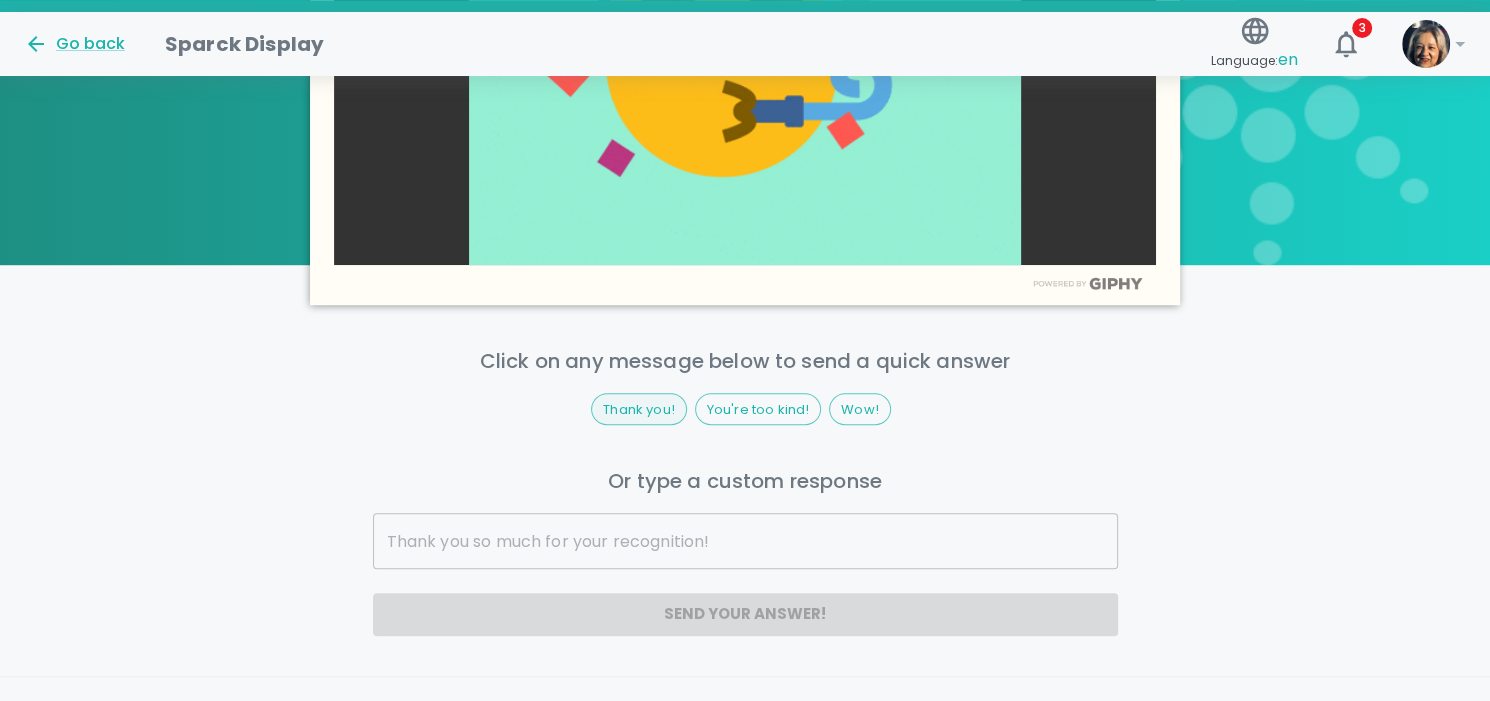 click on "Thank you!" at bounding box center [639, 410] 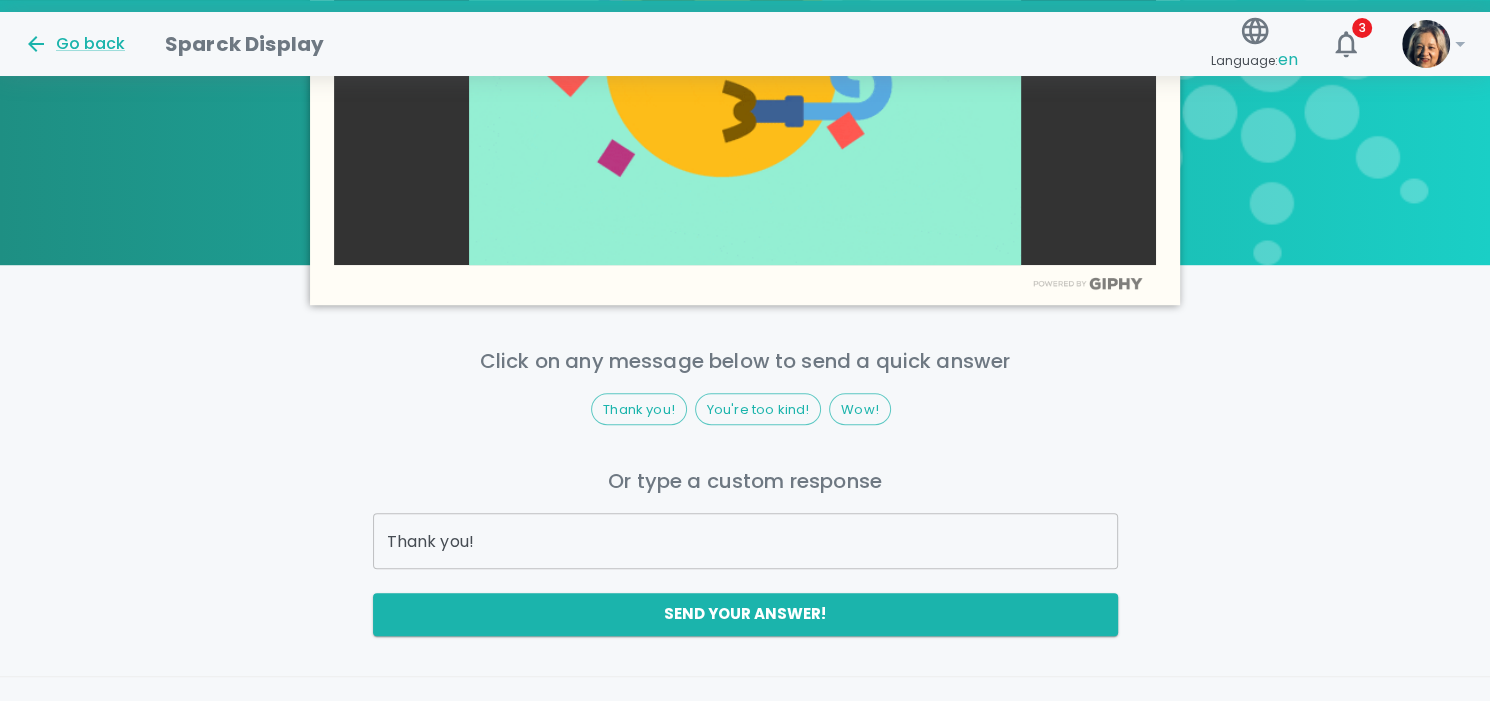 click on "Thank you!" at bounding box center [745, 541] 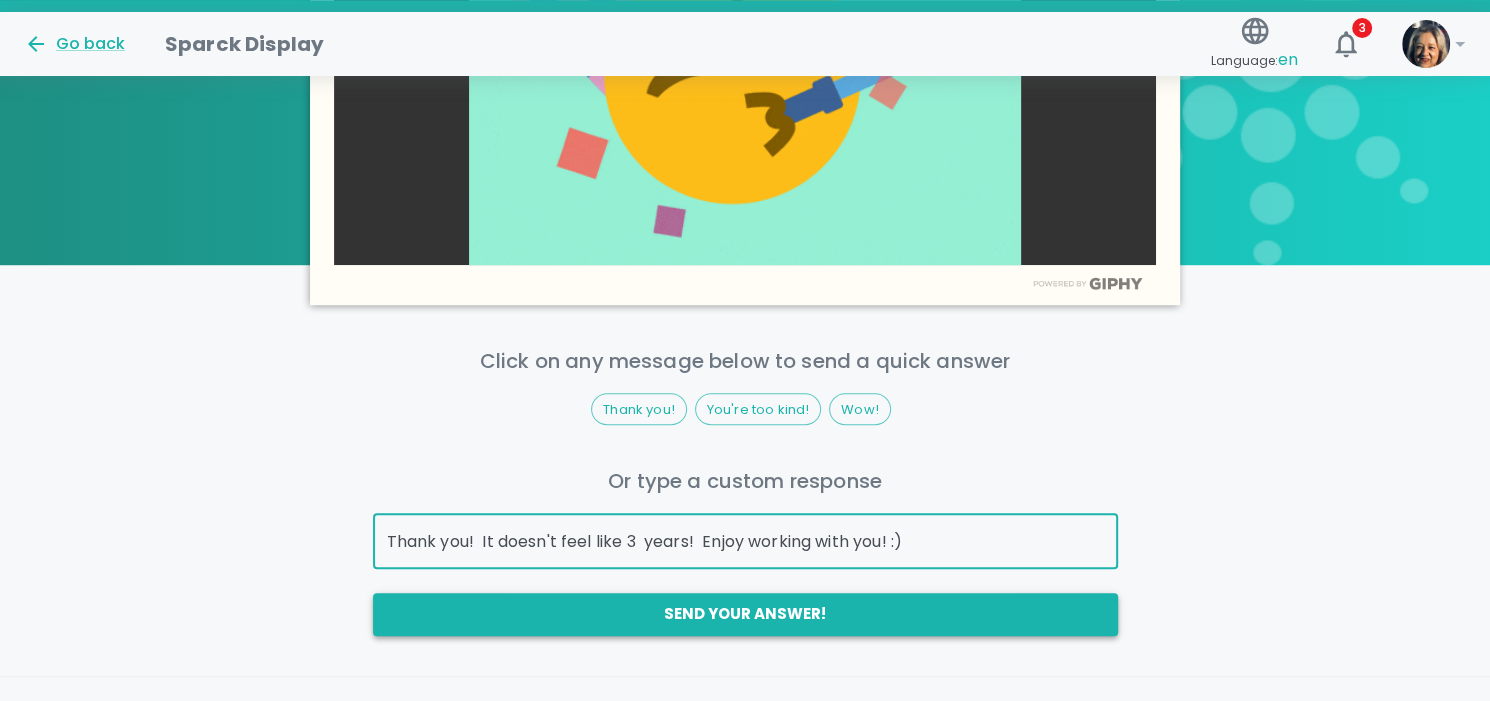 type on "Thank you!  It doesn't feel like 3  years!  Enjoy working with you! :)" 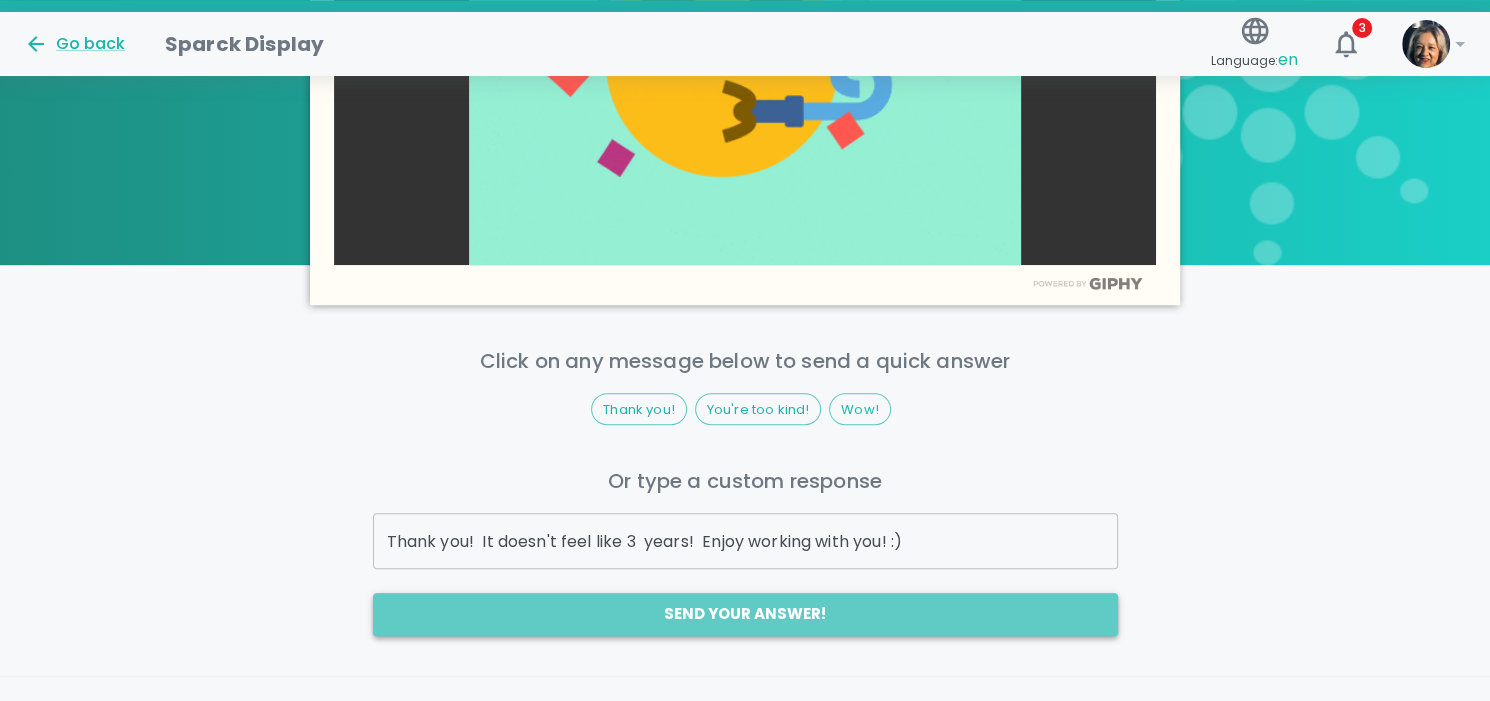 click on "Send your answer!" at bounding box center [745, 614] 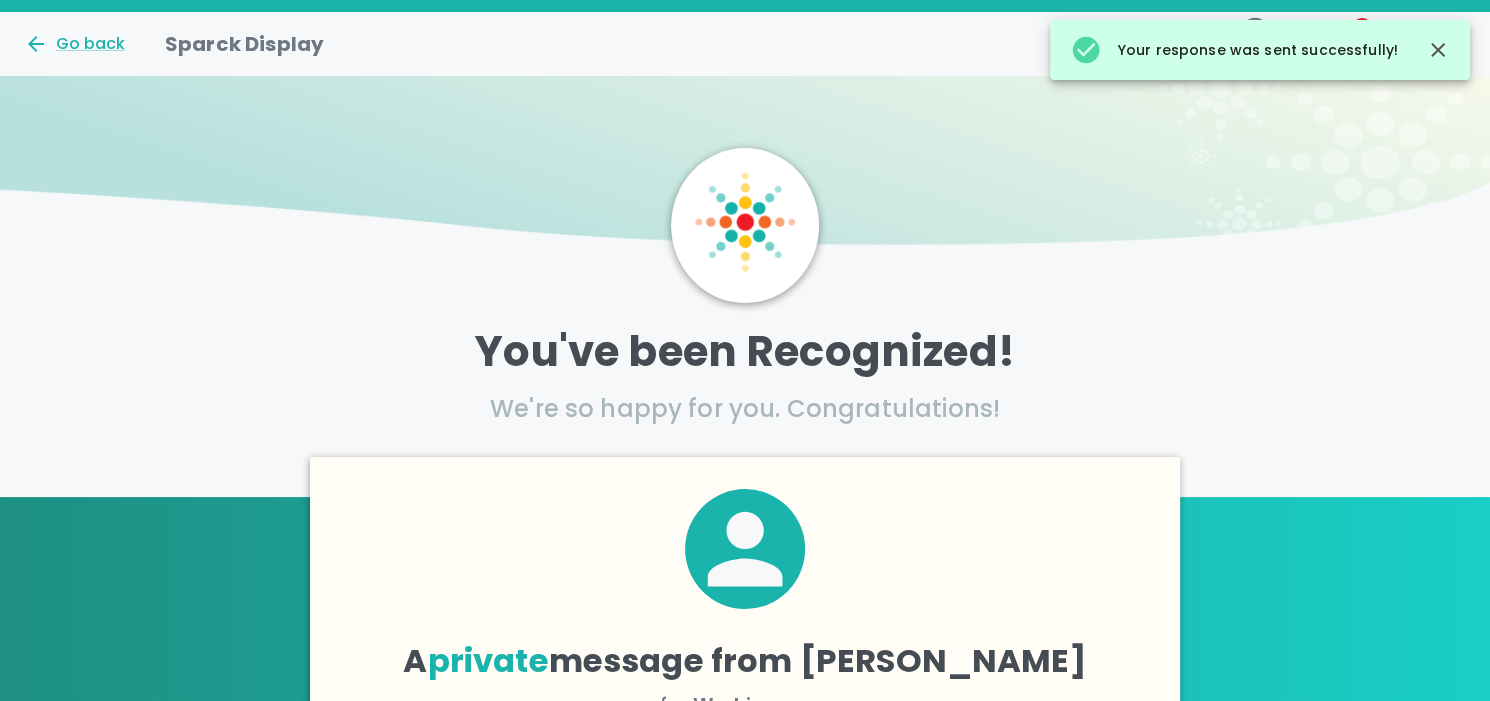 scroll, scrollTop: 0, scrollLeft: 0, axis: both 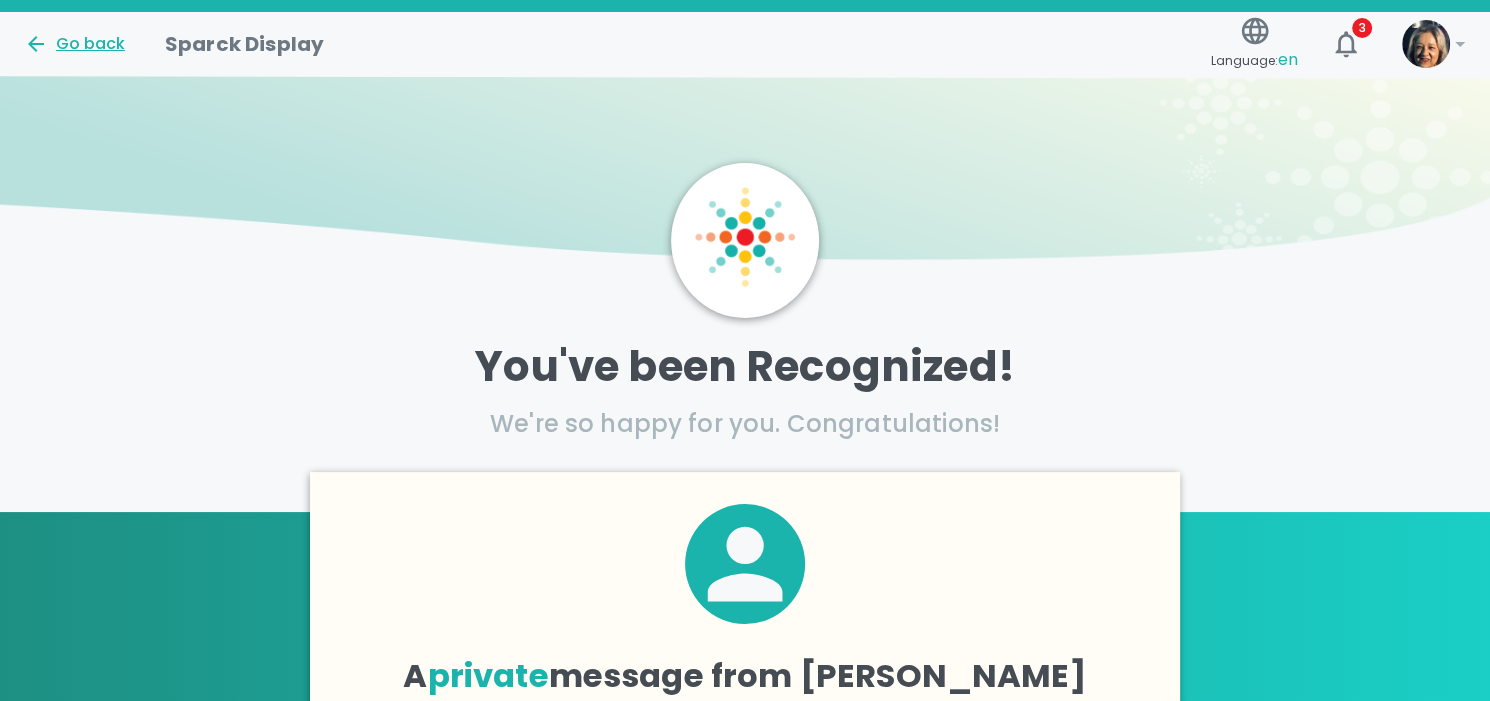 click on "Go back" at bounding box center (74, 44) 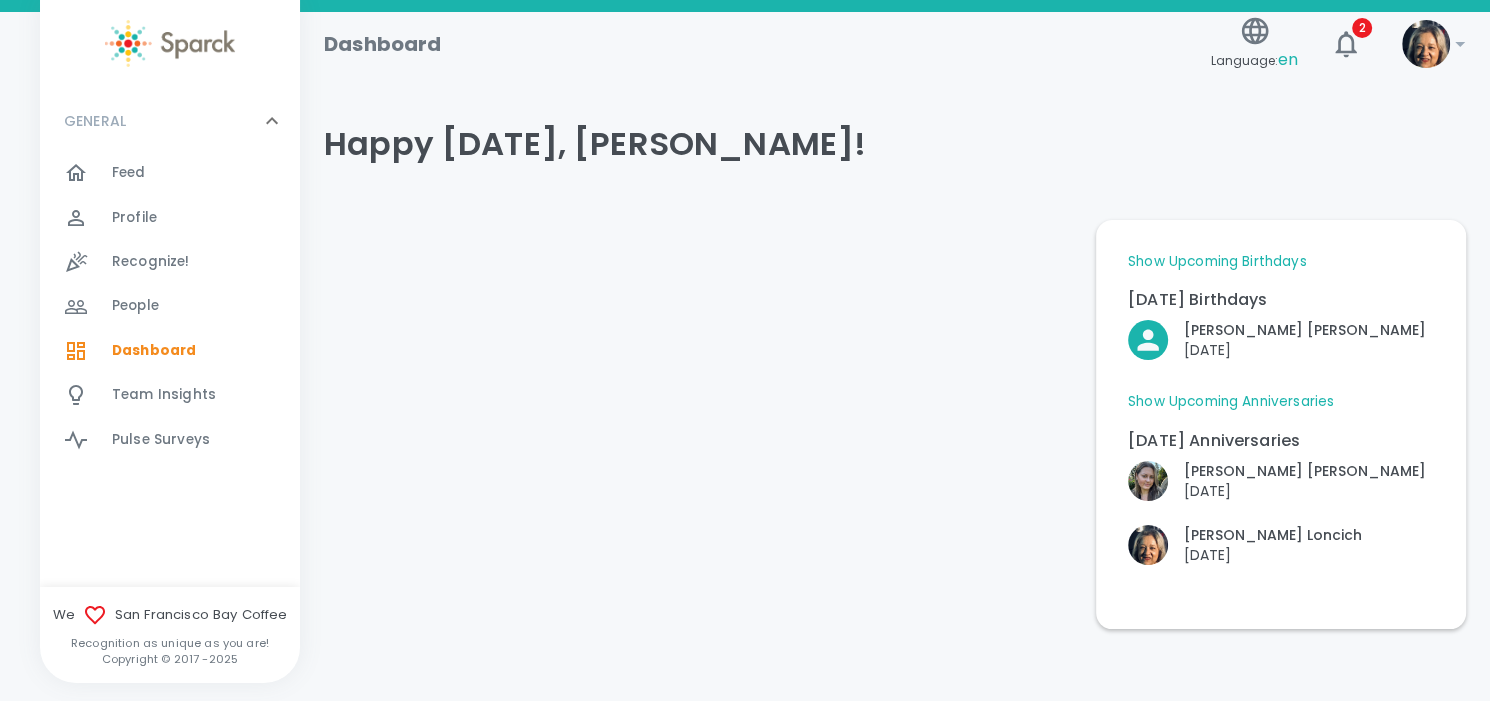 click on "Feed" at bounding box center (129, 173) 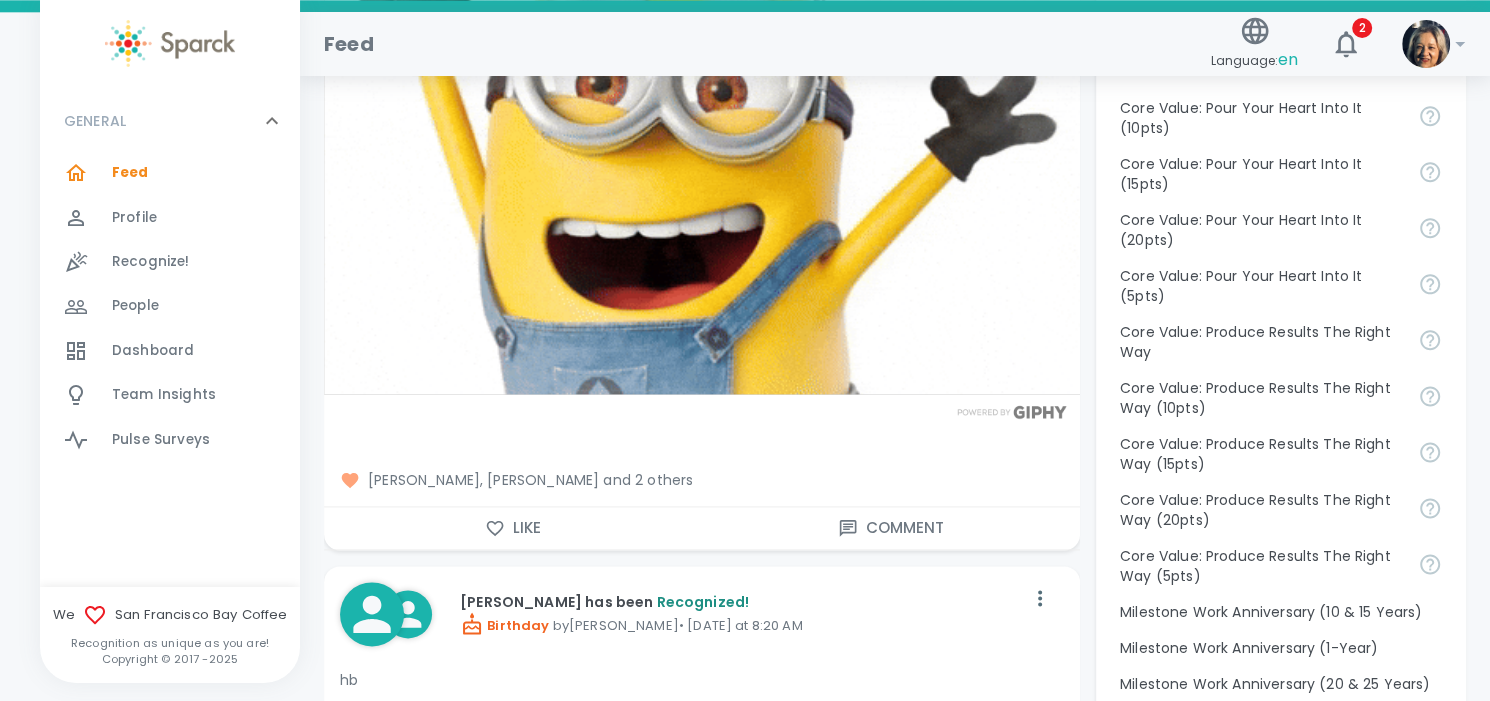 scroll, scrollTop: 2100, scrollLeft: 0, axis: vertical 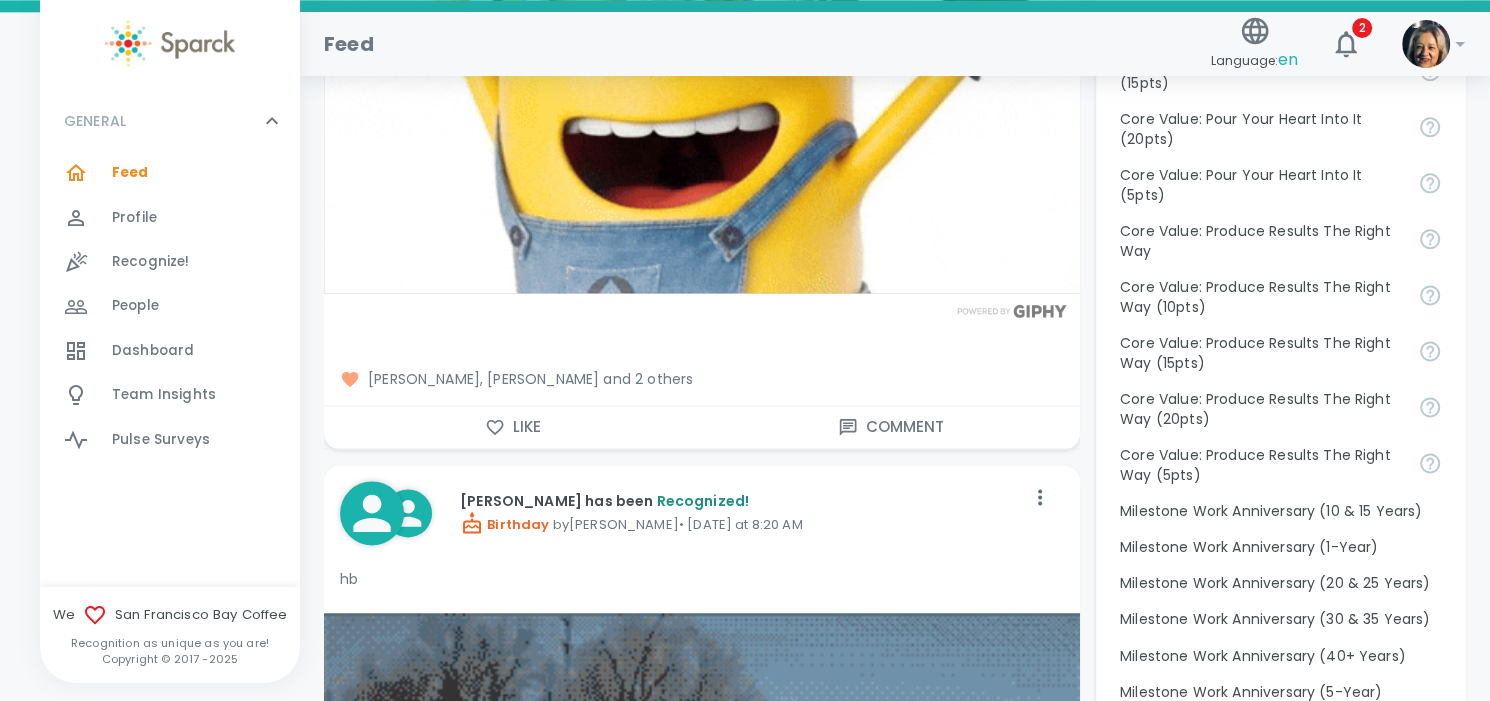 click on "Like" at bounding box center (513, 427) 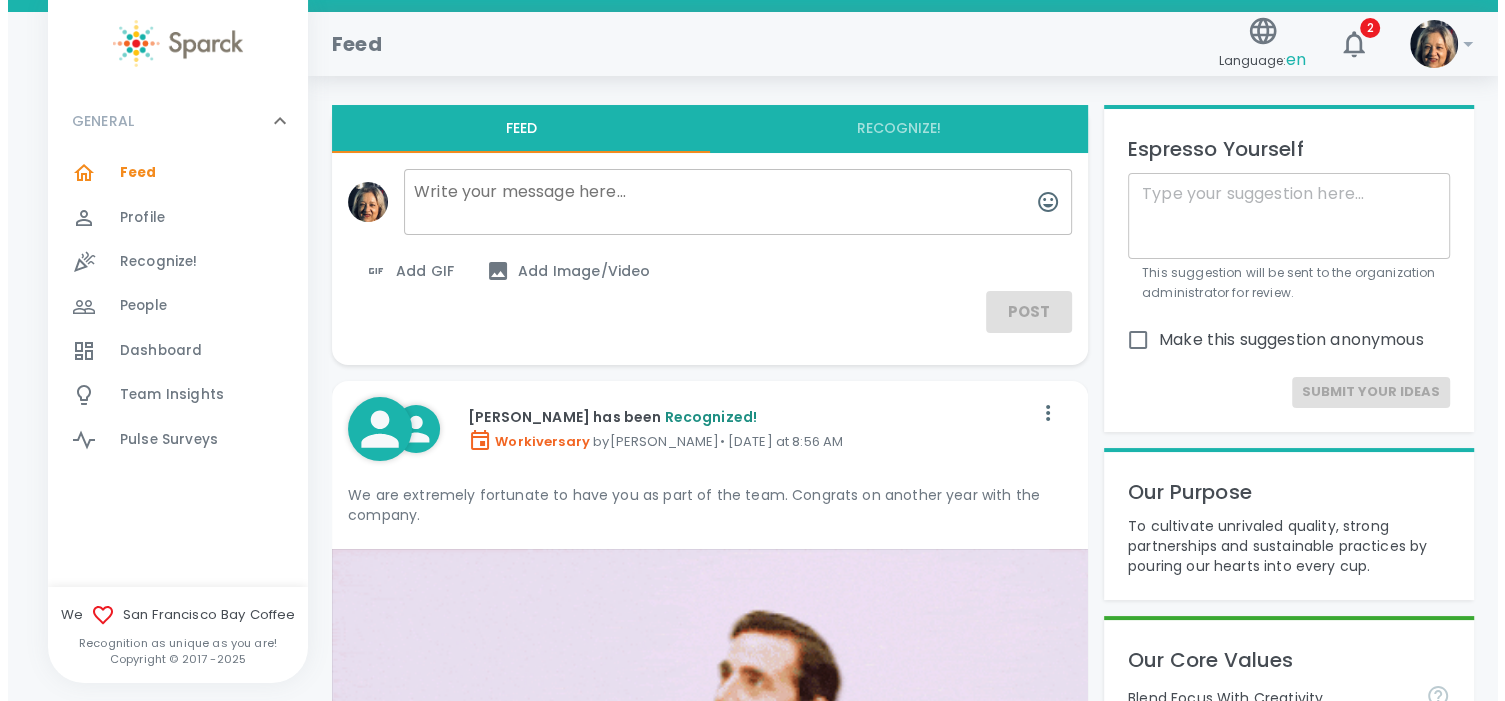 scroll, scrollTop: 0, scrollLeft: 0, axis: both 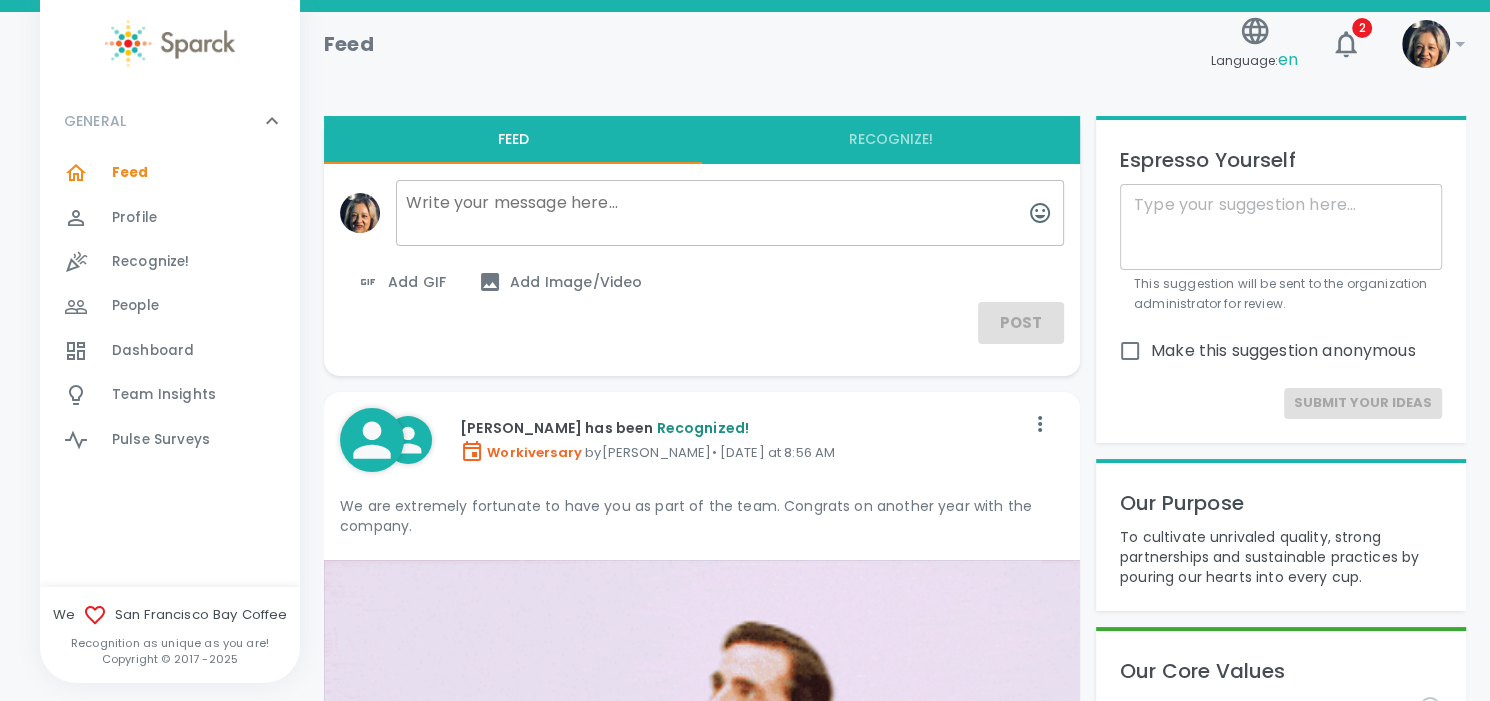 click on "Recognize!" at bounding box center [151, 262] 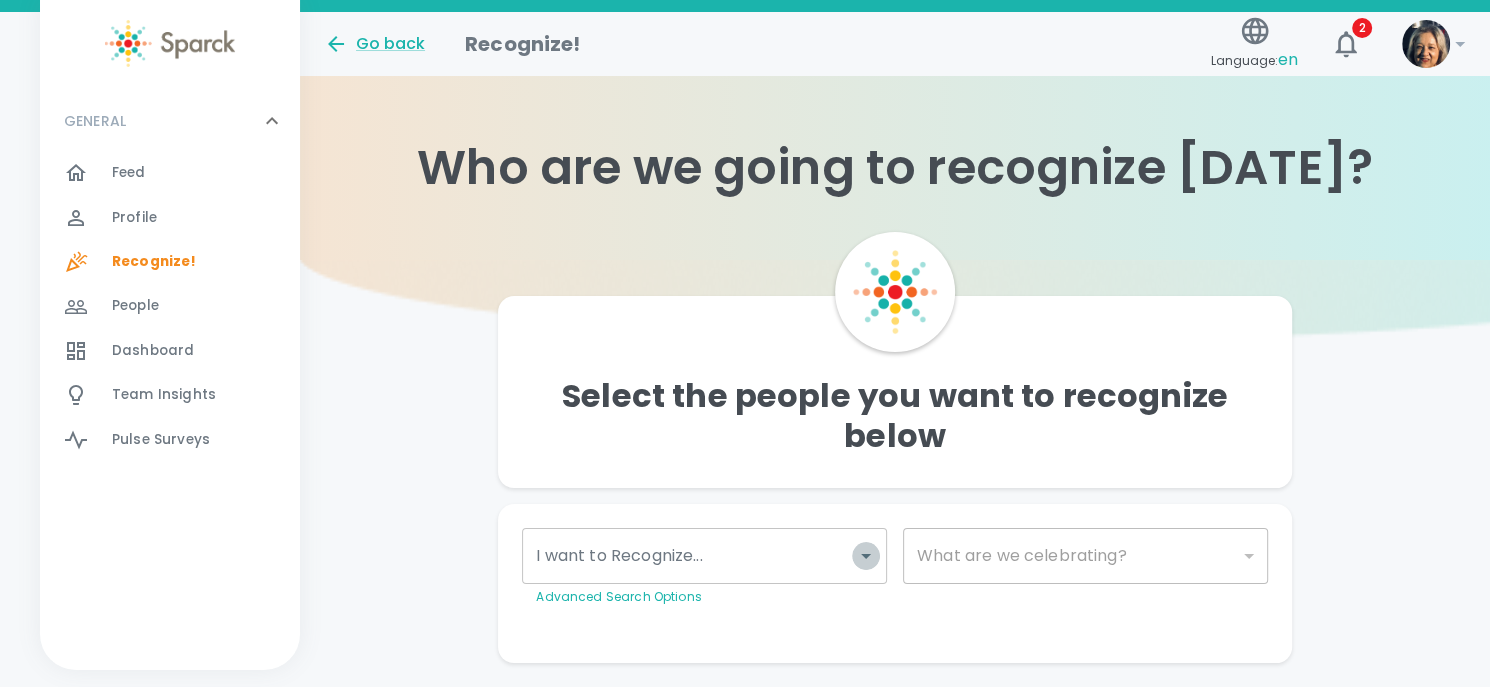 click 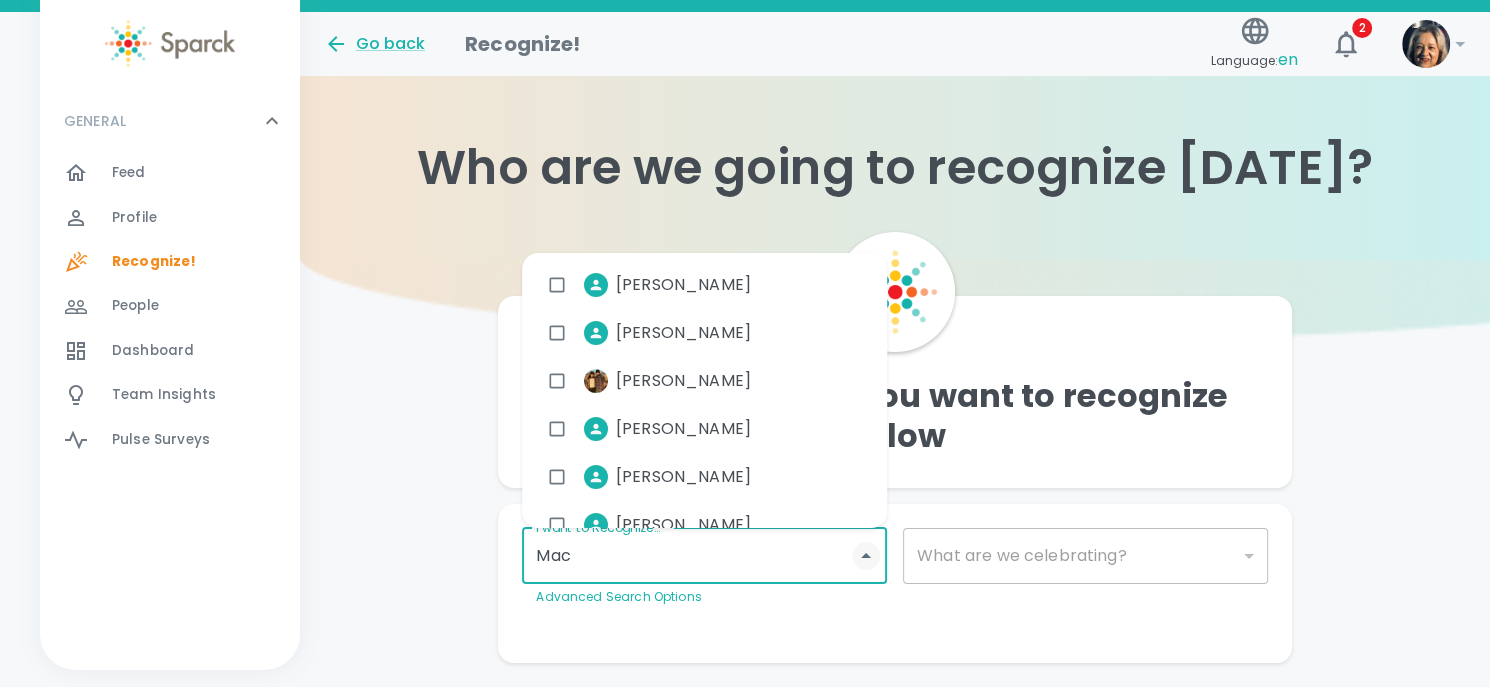 type on "Mack" 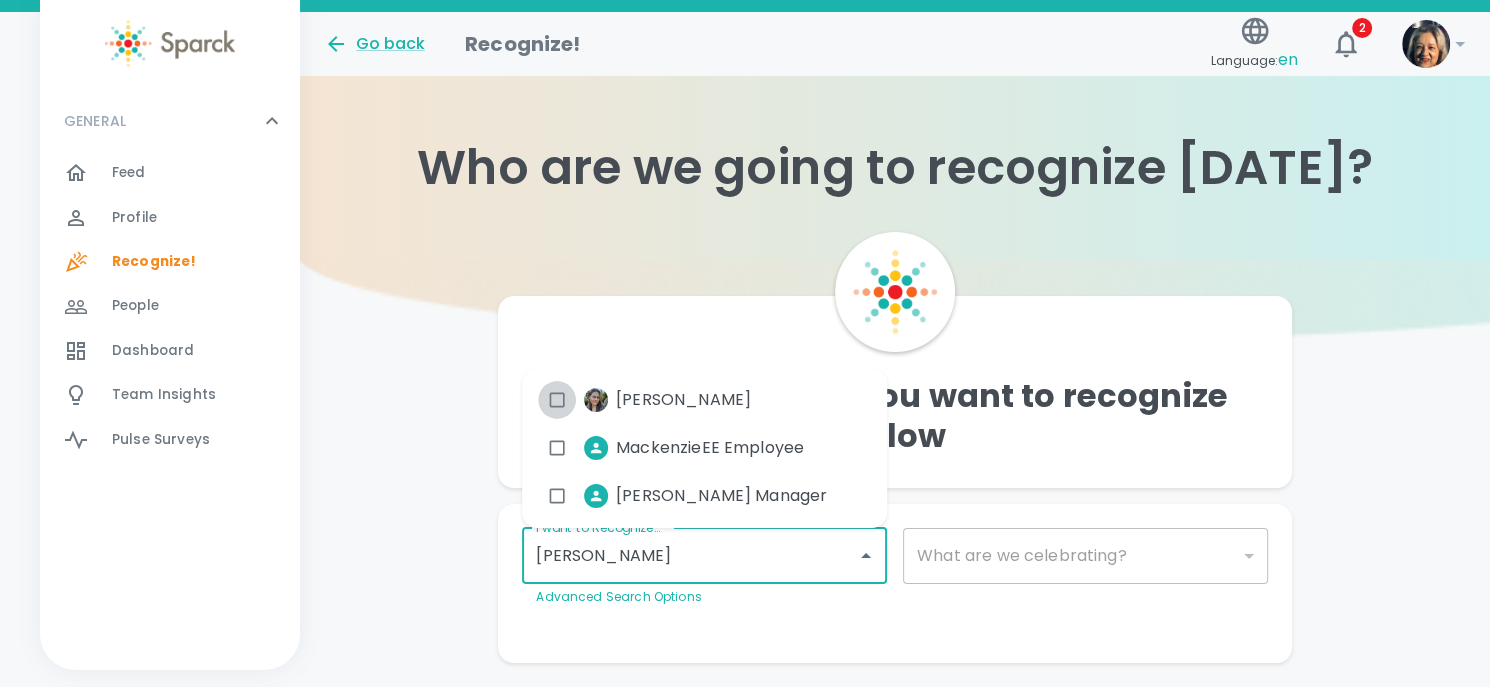 click at bounding box center [557, 400] 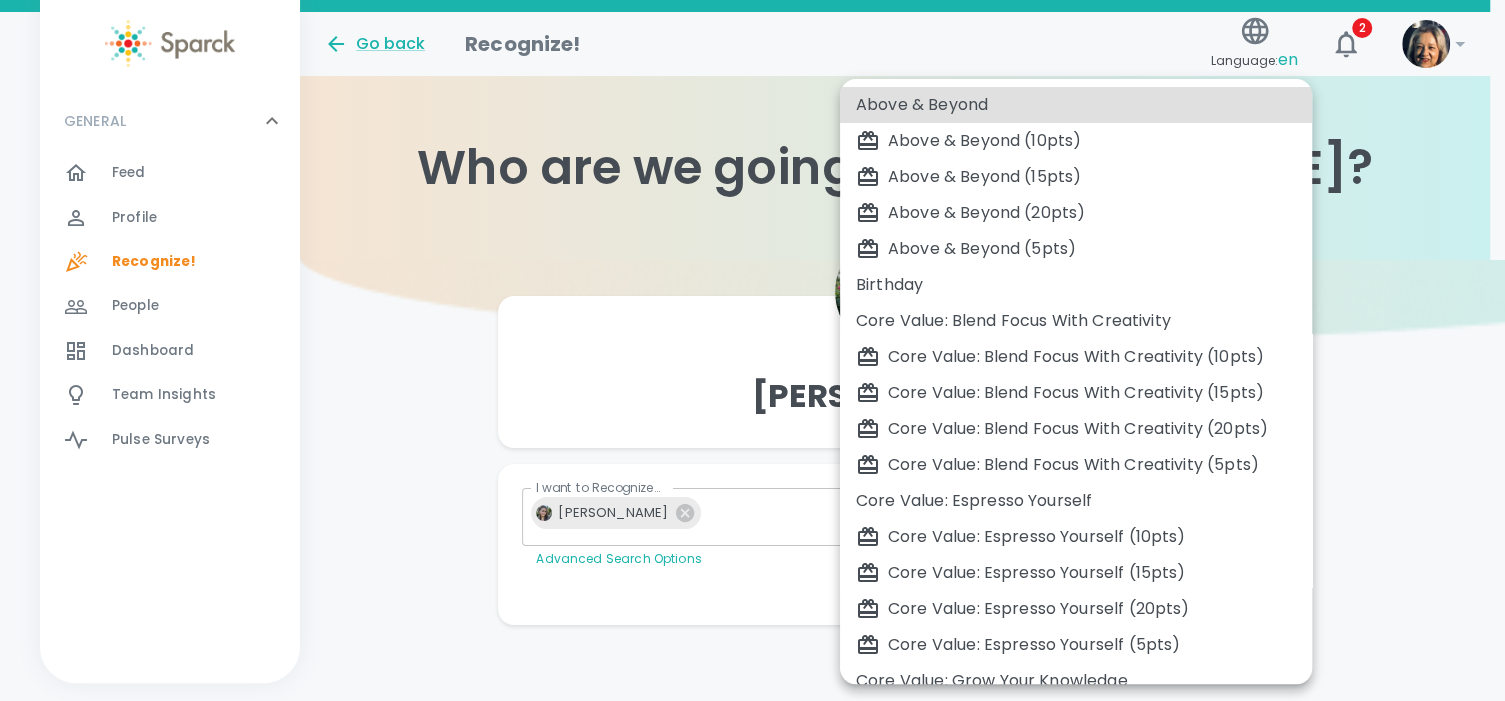 click on "Skip Navigation   Go back Recognize! Language:  en 2 ! GENERAL 0 Feed 0 Profile 0 Recognize! 0 People 0 Dashboard 0 Team Insights 0 Pulse Surveys 0 Who are we going to recognize today? Mackenzie Vega I want to Recognize... Mackenzie Vega I want to Recognize... Advanced Search Options What are we celebrating? ​ What are we celebrating? Personalize Your Recognition  ("Sparck") Need Some Ideas?   Add GIF Add Image/Video Add Card Make This Private Preview Send English Español Above & Beyond Above & Beyond (10pts) Above & Beyond (15pts) Above & Beyond (20pts) Above & Beyond (5pts) Birthday Core Value:  Blend Focus With Creativity Core Value:  Blend Focus With Creativity (10pts) Core Value:  Blend Focus With Creativity (15pts) Core Value: Blend Focus With Creativity (20pts) Core Value: Blend Focus With Creativity (5pts) Core Value:  Espresso Yourself Core Value:  Espresso Yourself (10pts) Core Value:  Espresso Yourself (15pts) Core Value:  Espresso Yourself (20pts) Core Value:  Espresso Yourself (5pts)" at bounding box center (752, 352) 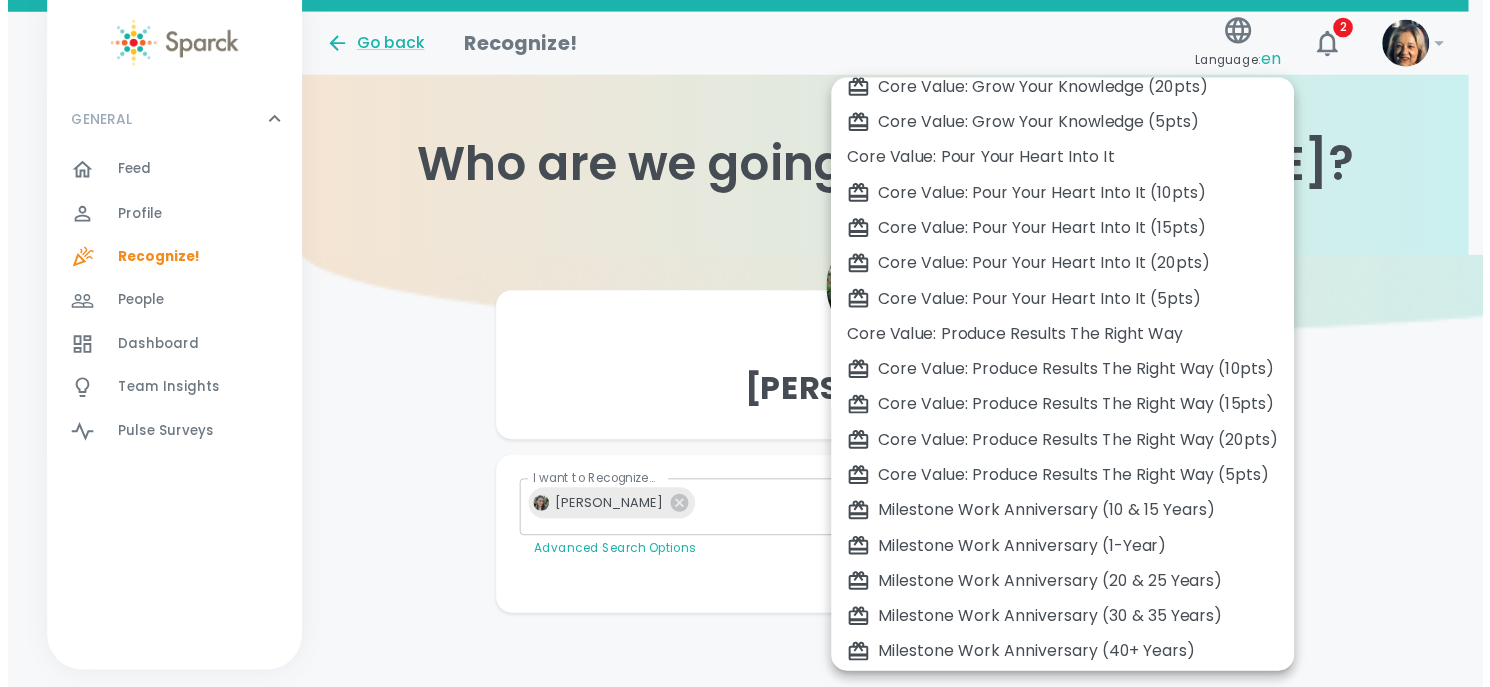 scroll, scrollTop: 777, scrollLeft: 0, axis: vertical 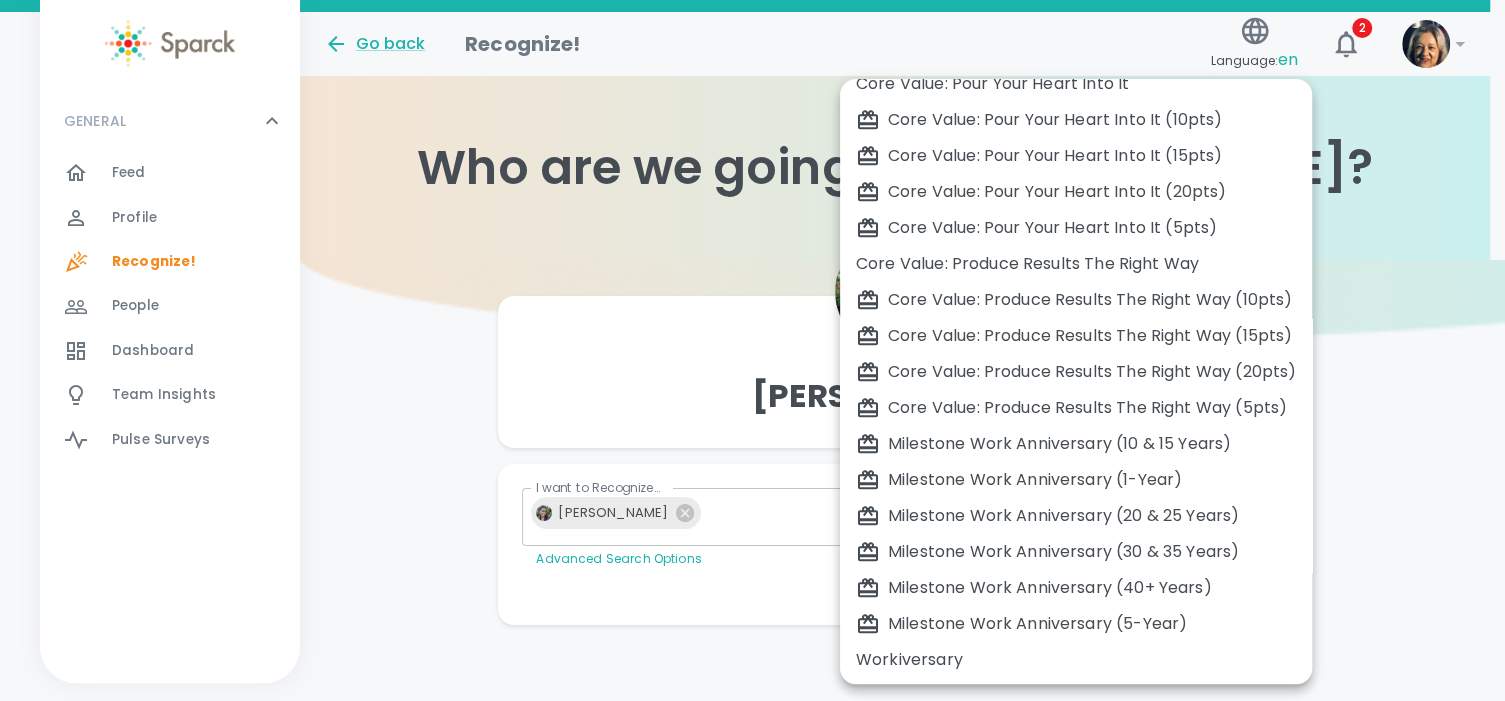 click on "Workiversary" at bounding box center (1076, 660) 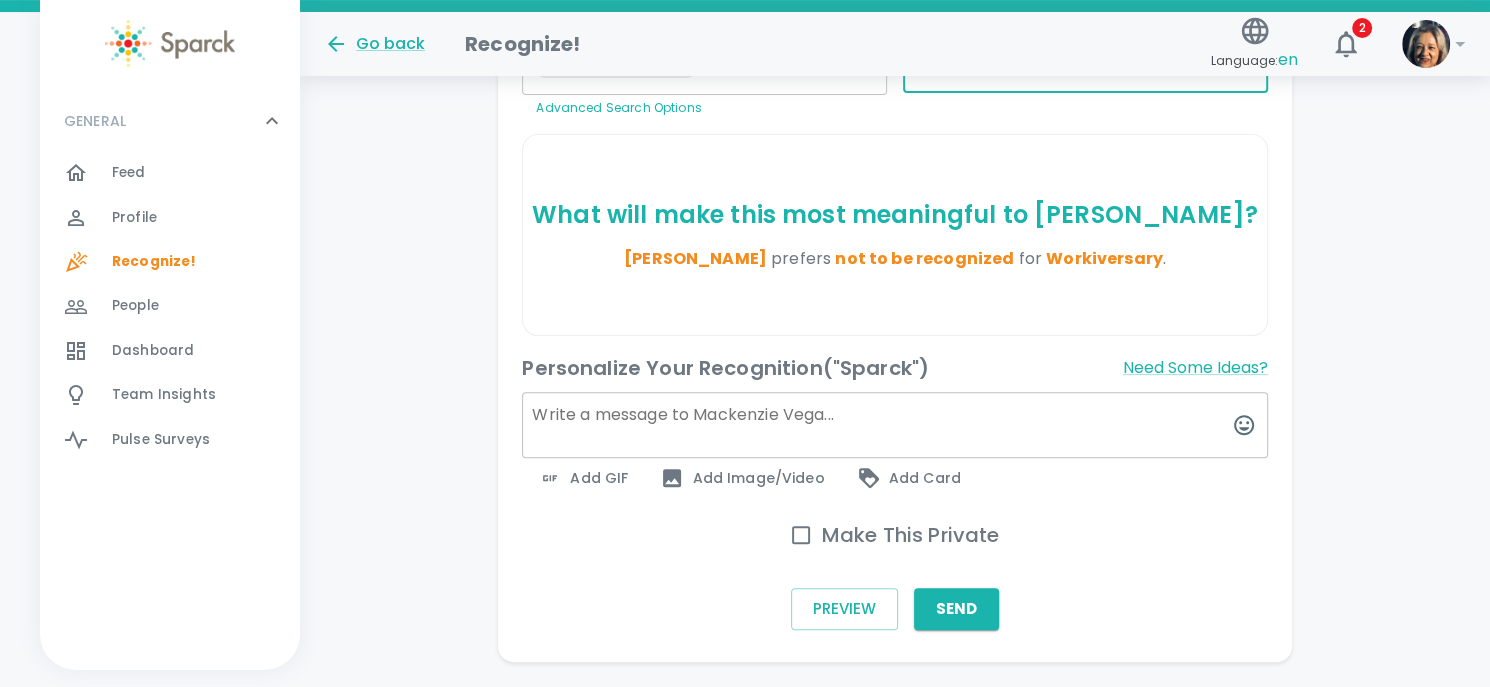 scroll, scrollTop: 500, scrollLeft: 0, axis: vertical 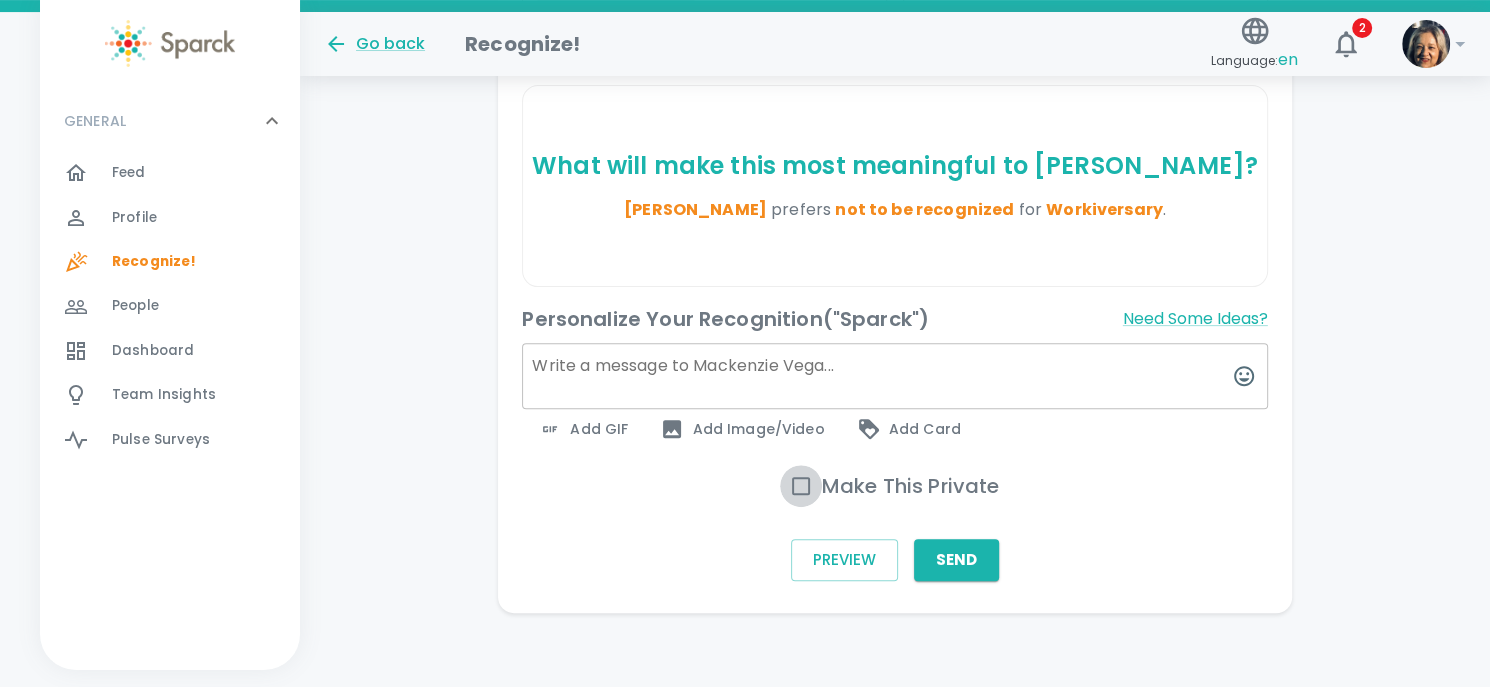 click on "Make This Private" at bounding box center (801, 486) 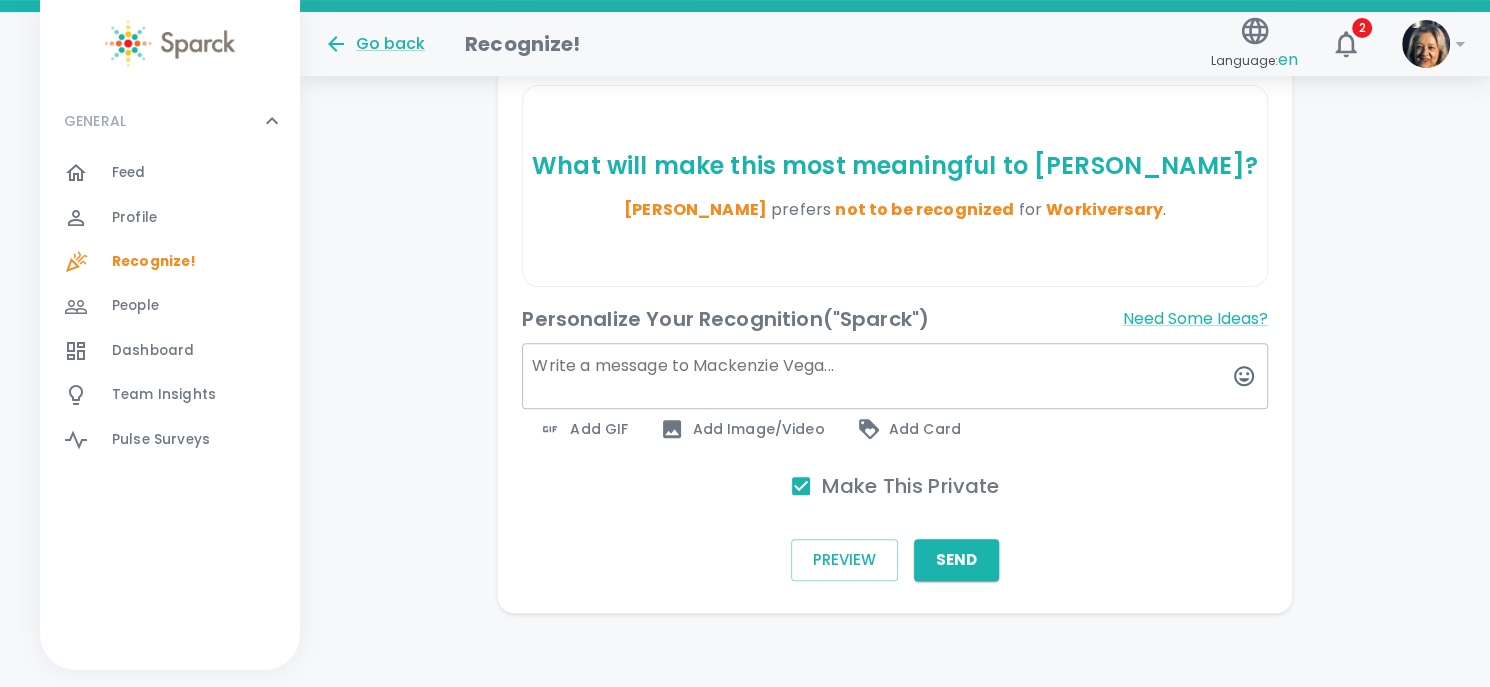 click on "Add GIF" at bounding box center (583, 429) 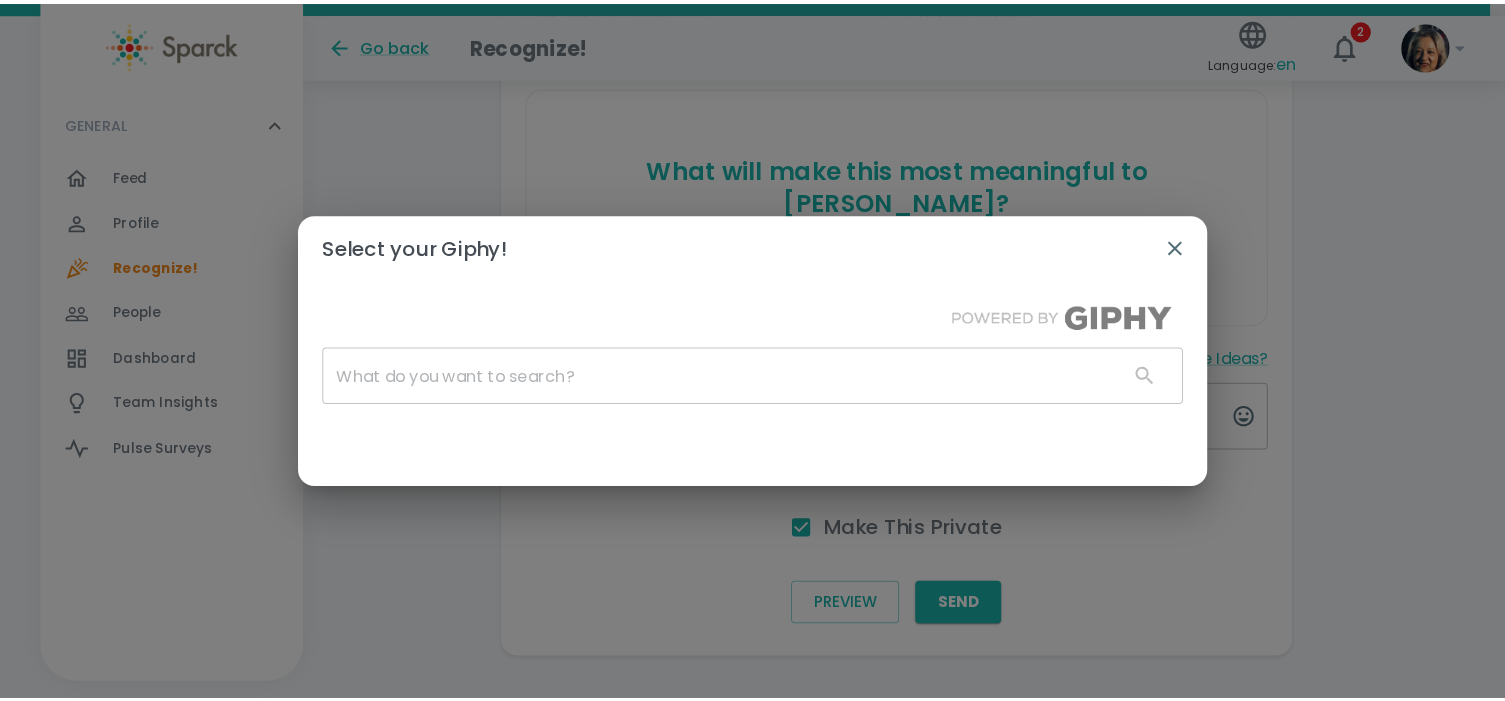 scroll, scrollTop: 490, scrollLeft: 0, axis: vertical 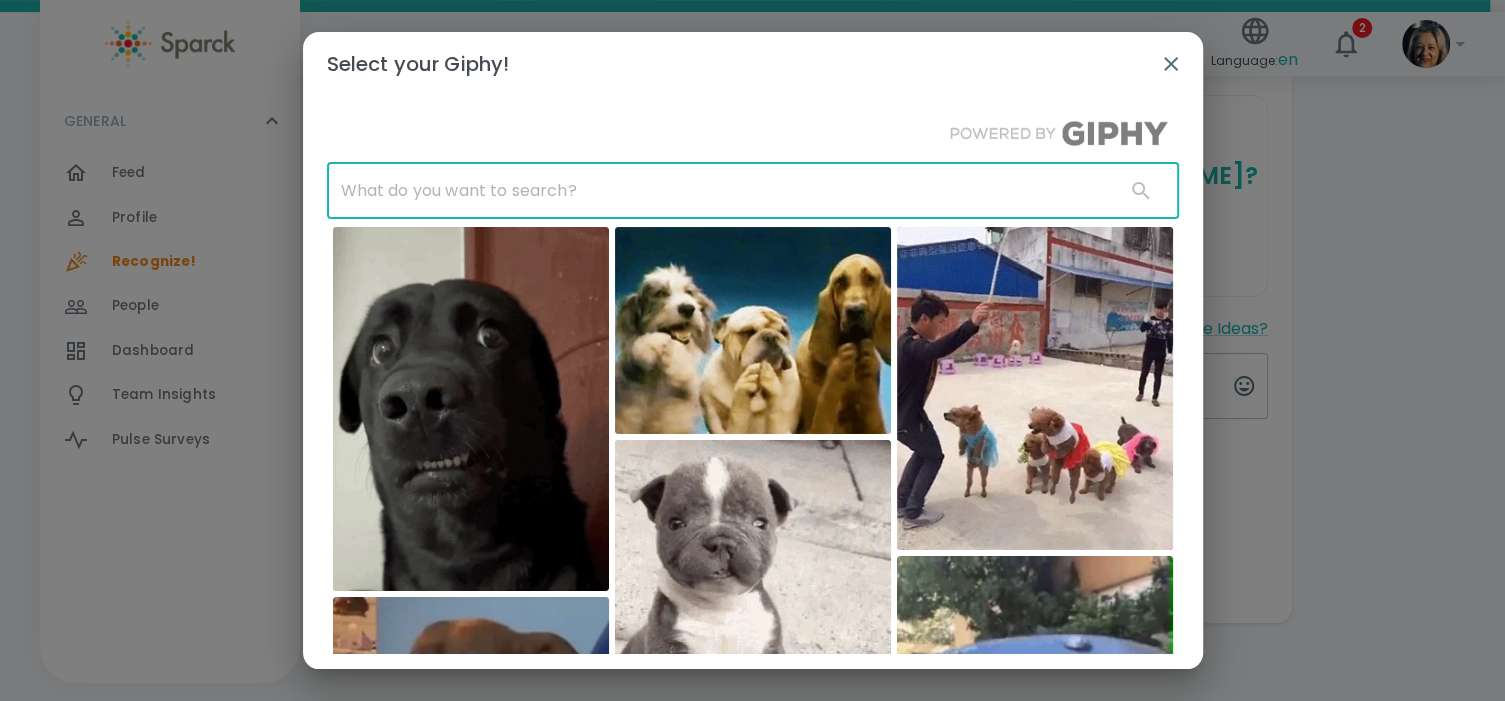 click at bounding box center (718, 191) 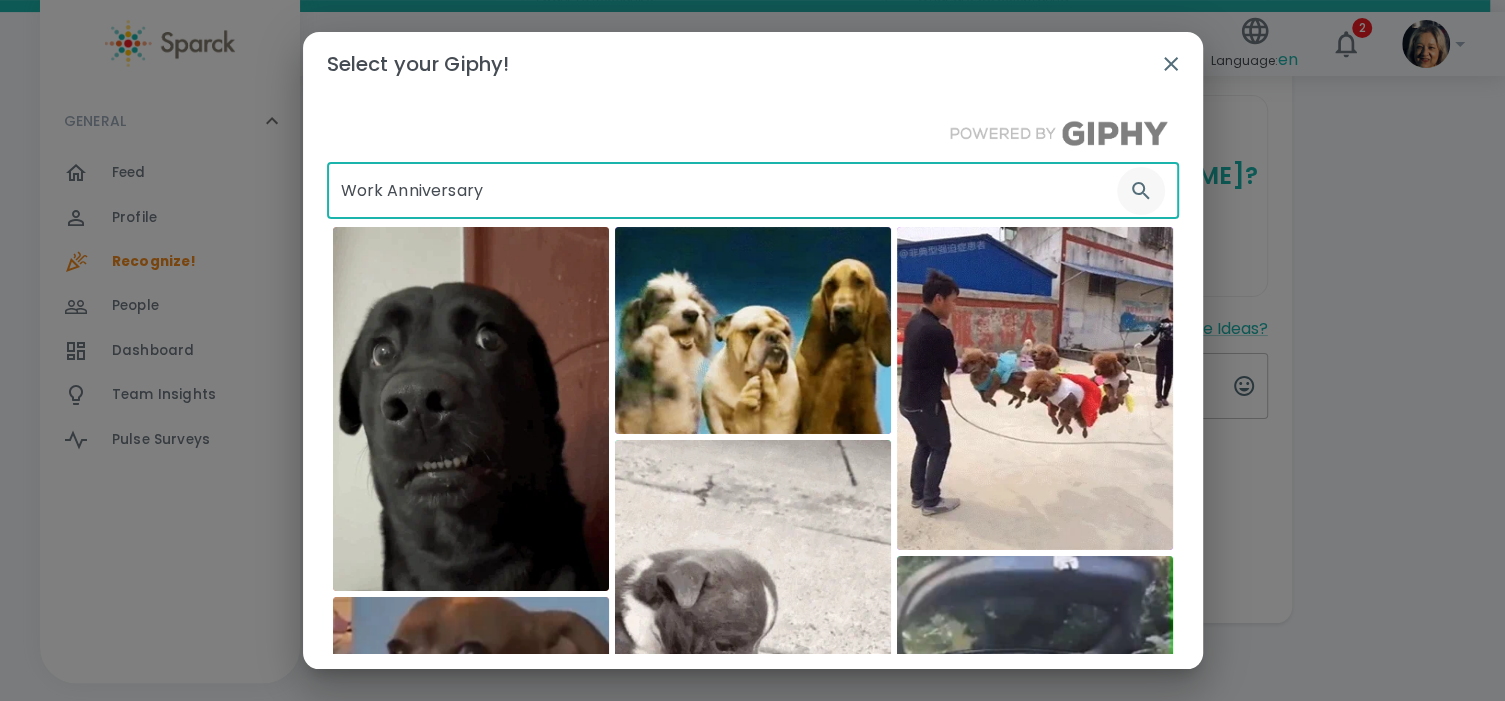type on "Work Anniversary" 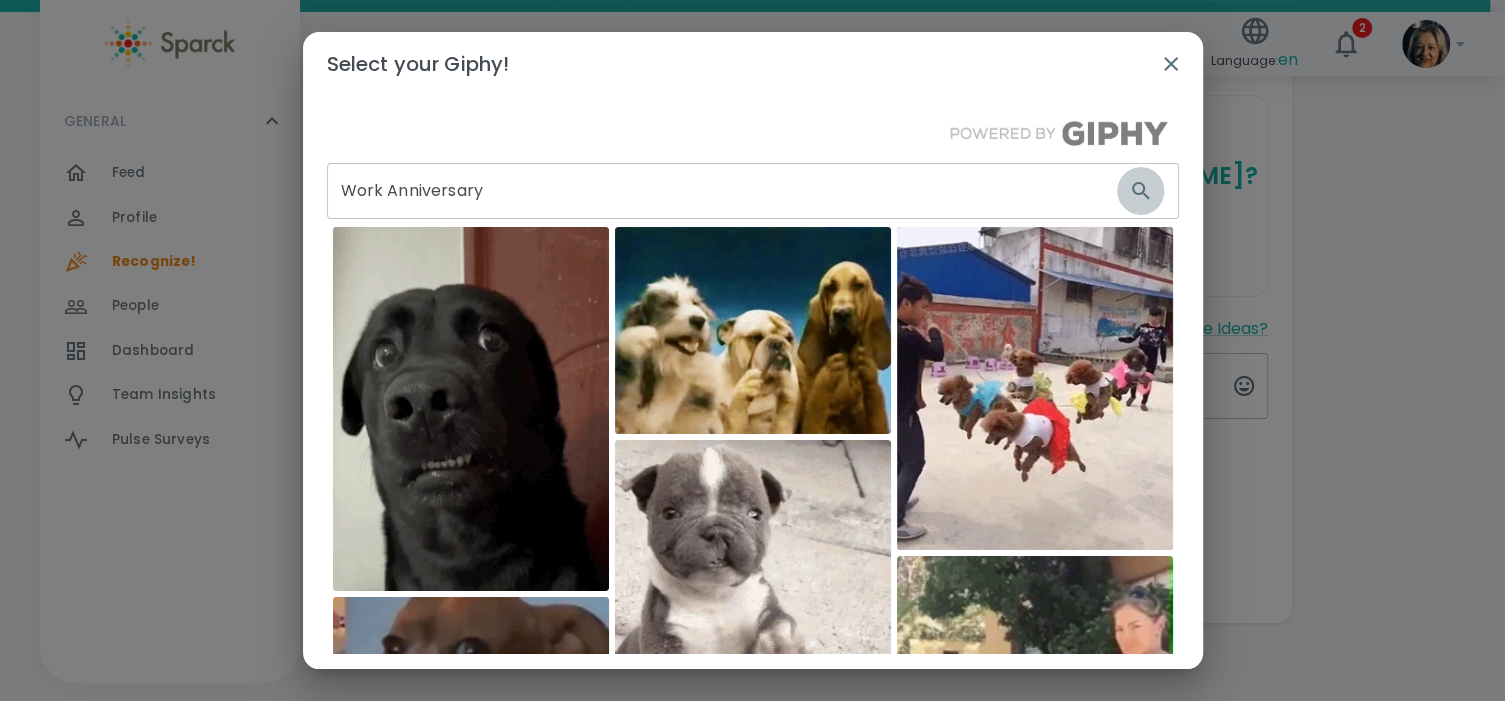 click 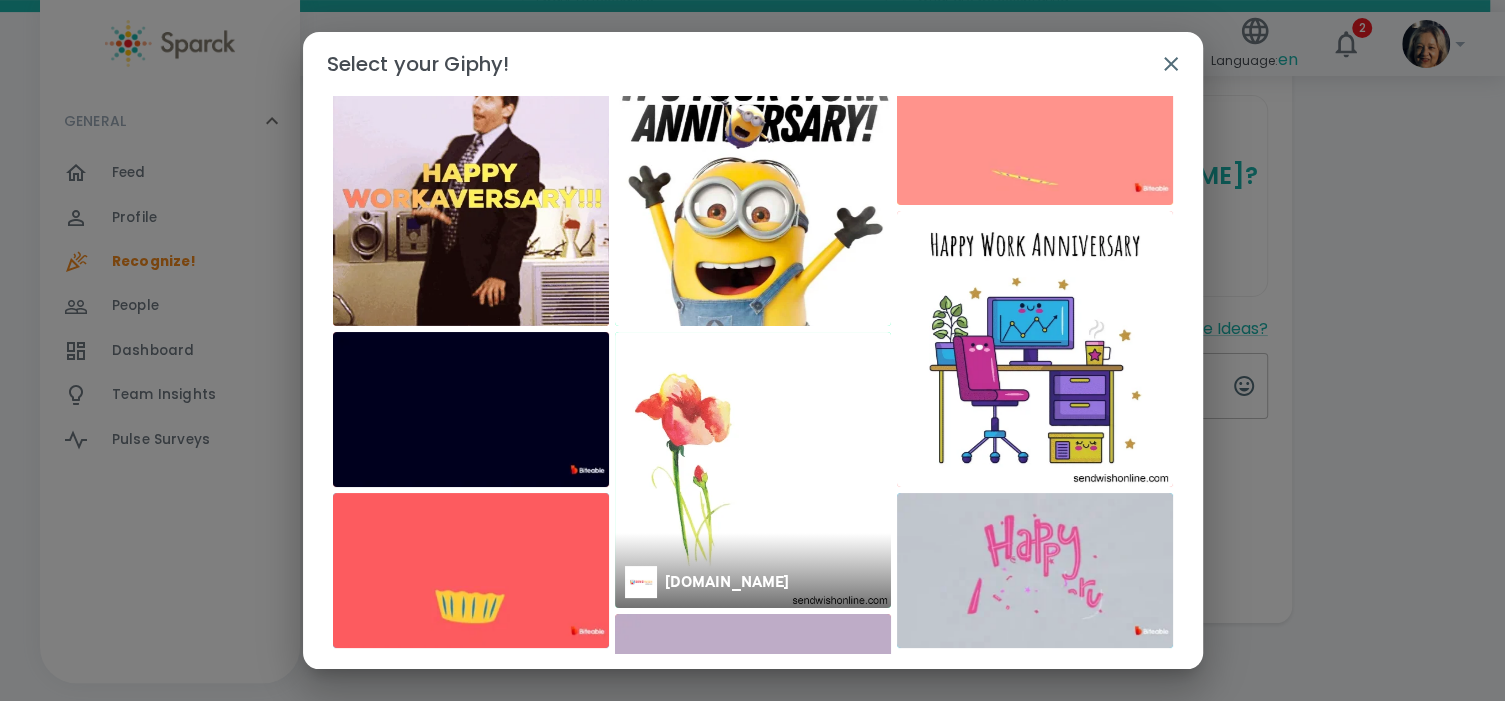 scroll, scrollTop: 200, scrollLeft: 0, axis: vertical 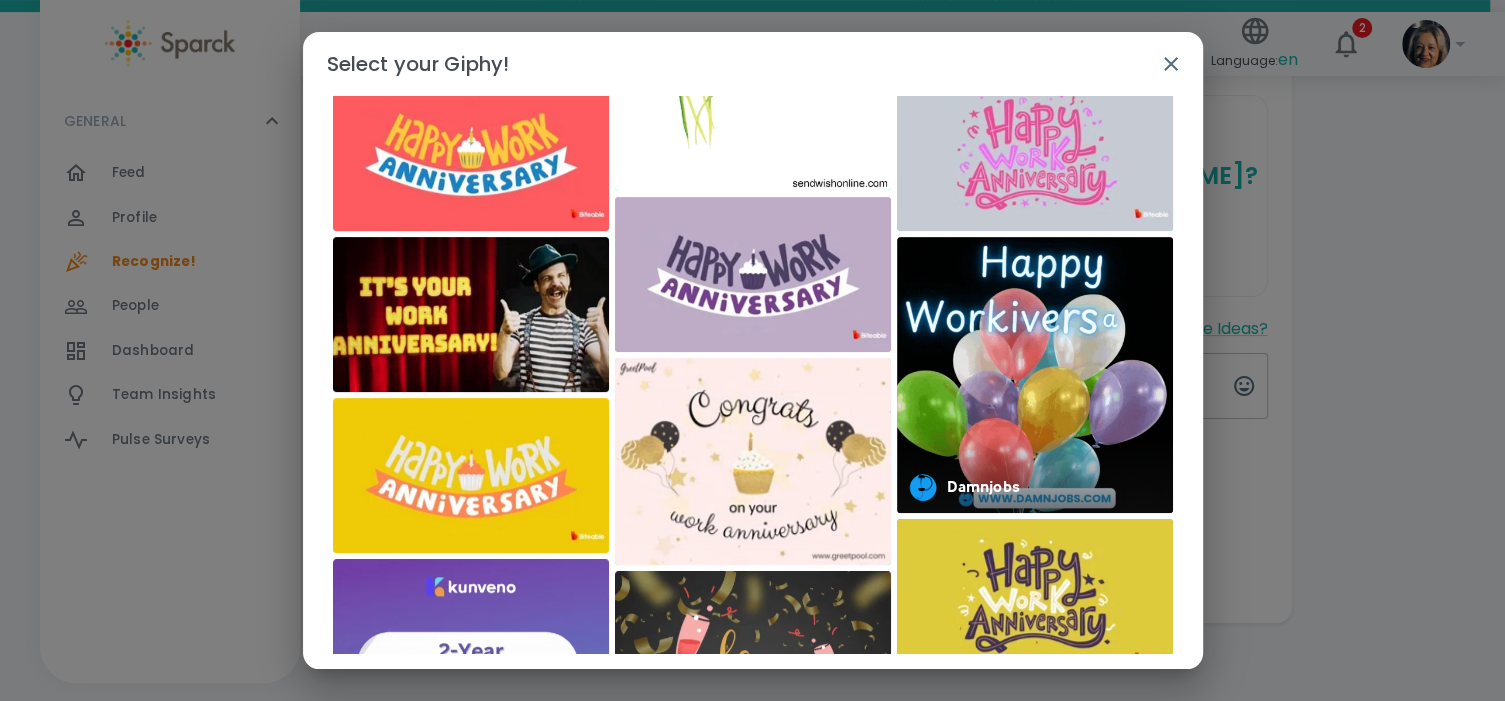click at bounding box center (1035, 375) 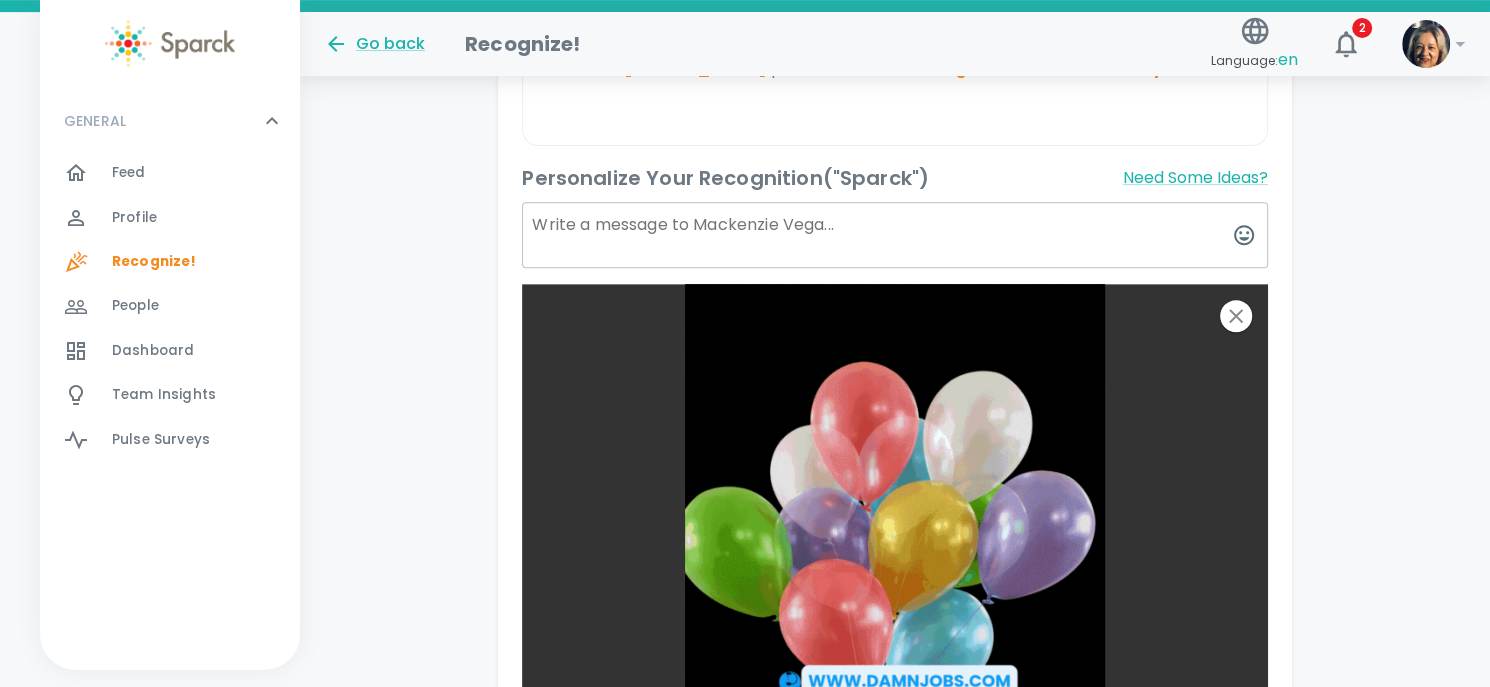 scroll, scrollTop: 640, scrollLeft: 0, axis: vertical 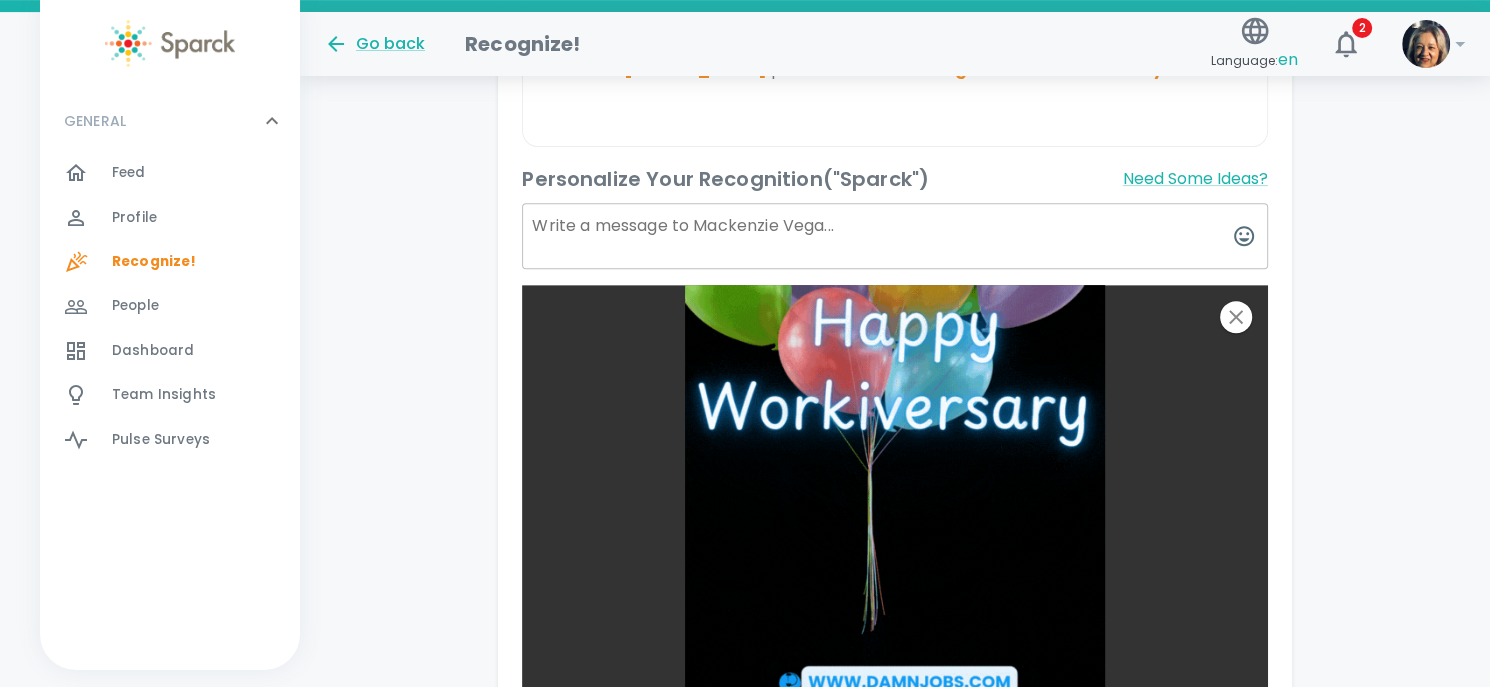 click at bounding box center [894, 236] 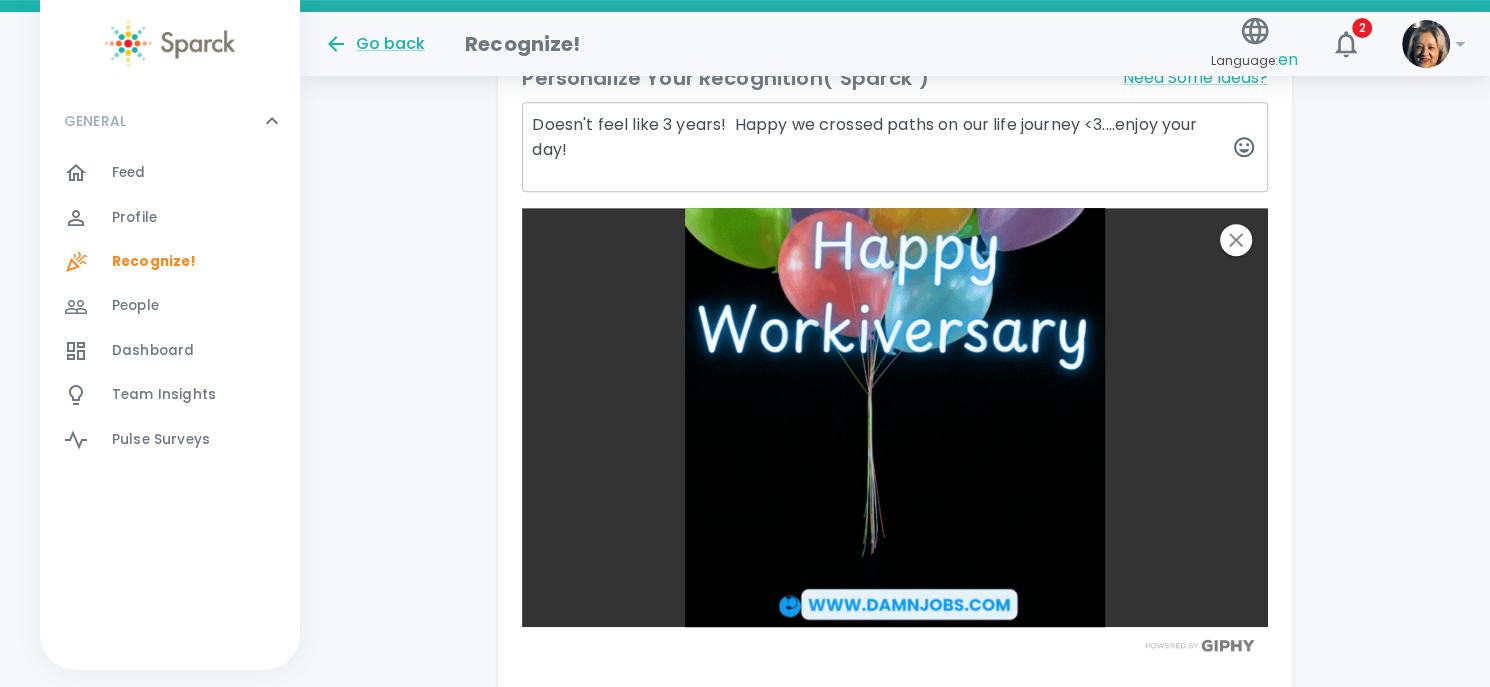 scroll, scrollTop: 964, scrollLeft: 0, axis: vertical 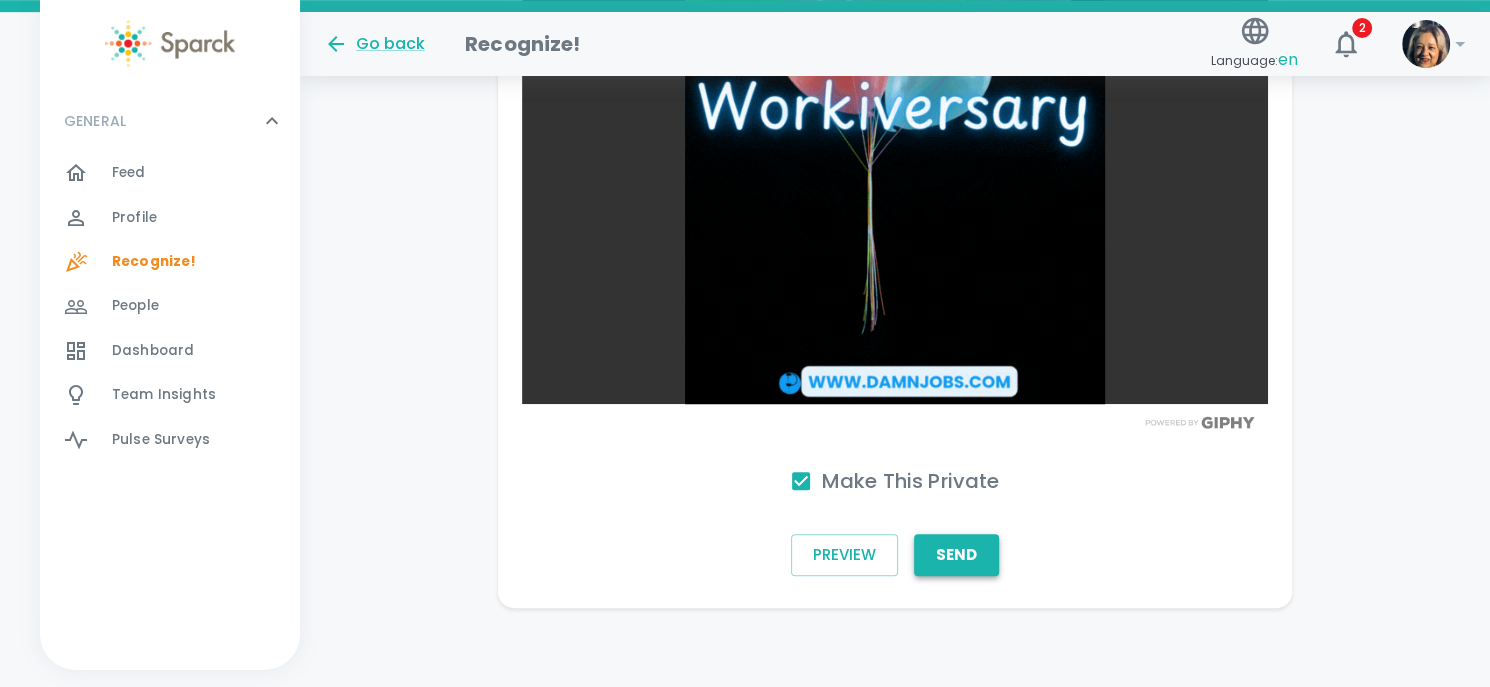 type on "Doesn't feel like 3 years!  Happy we crossed paths on our life journey <3....enjoy your day!" 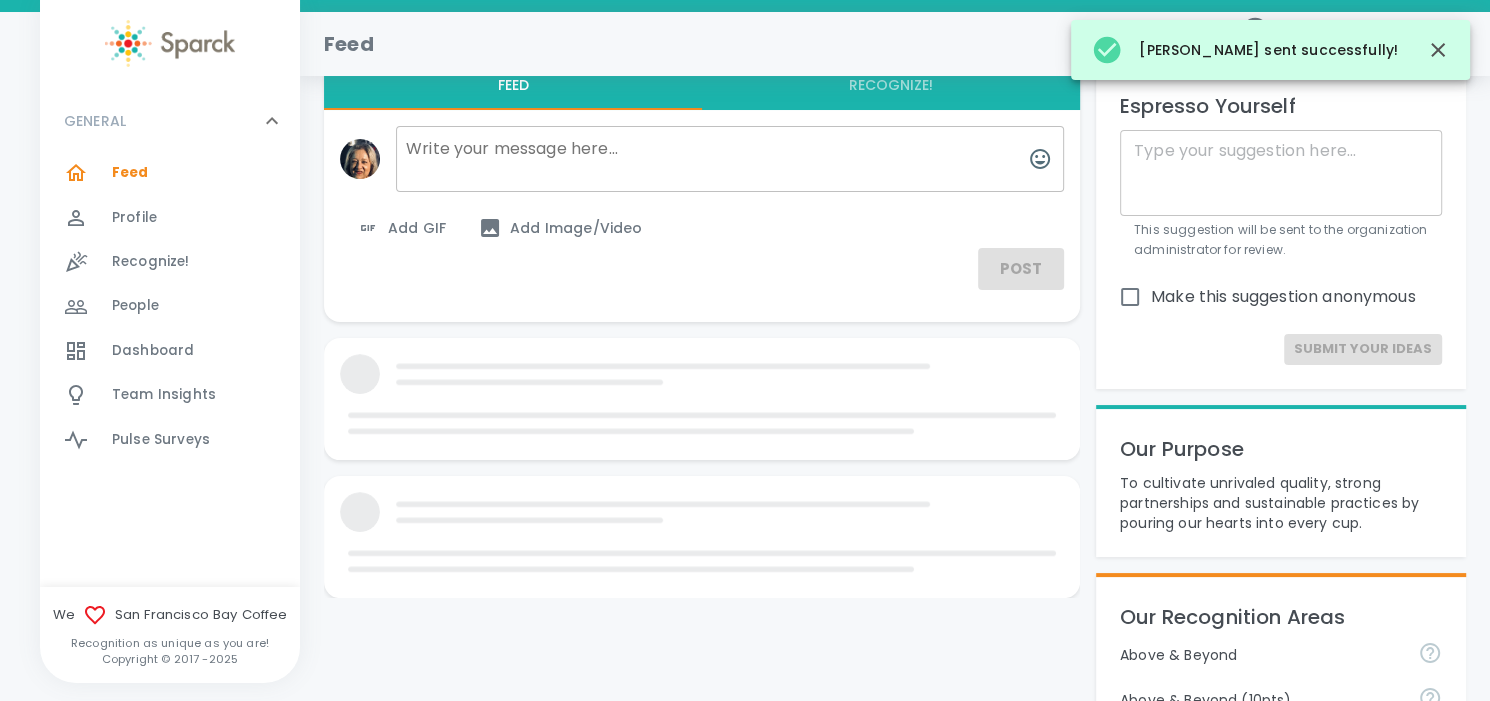 scroll, scrollTop: 964, scrollLeft: 0, axis: vertical 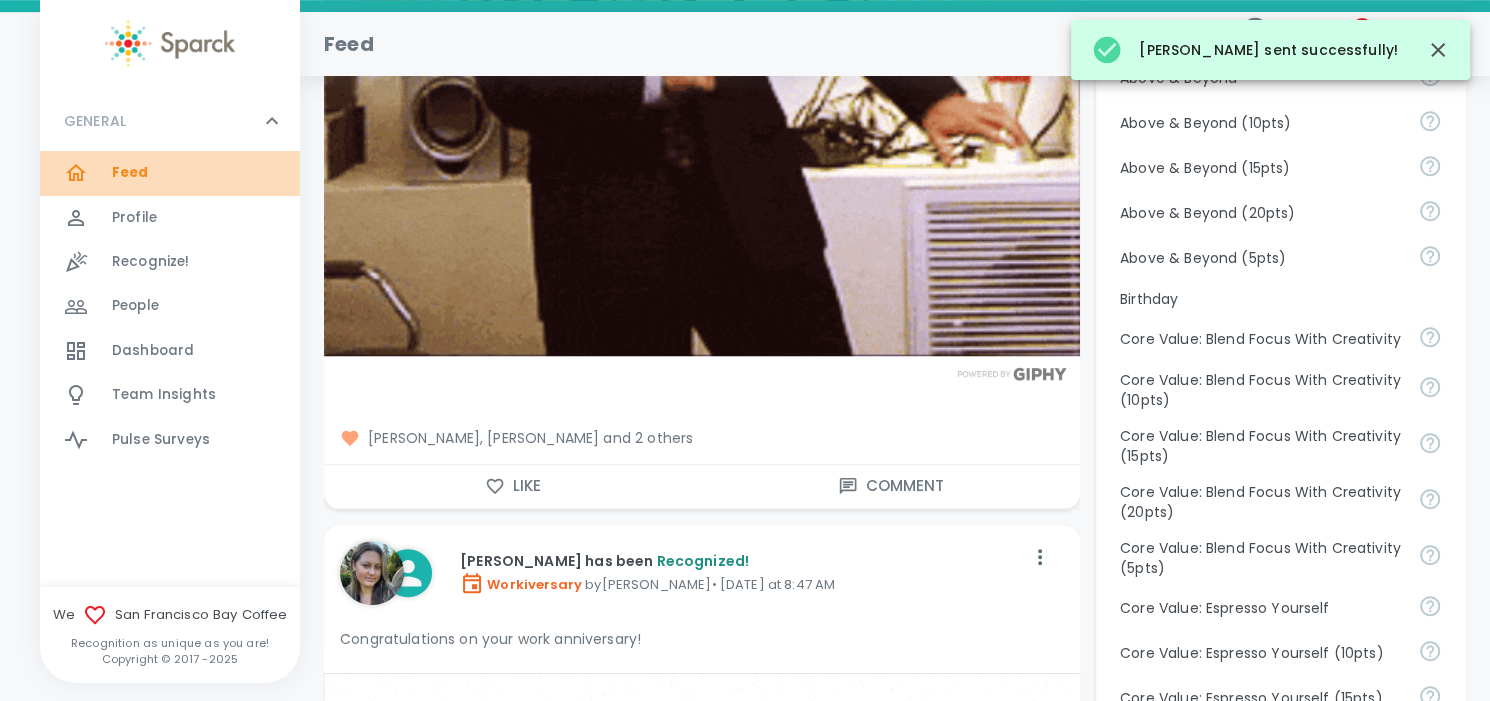 click on "Feed" at bounding box center [130, 173] 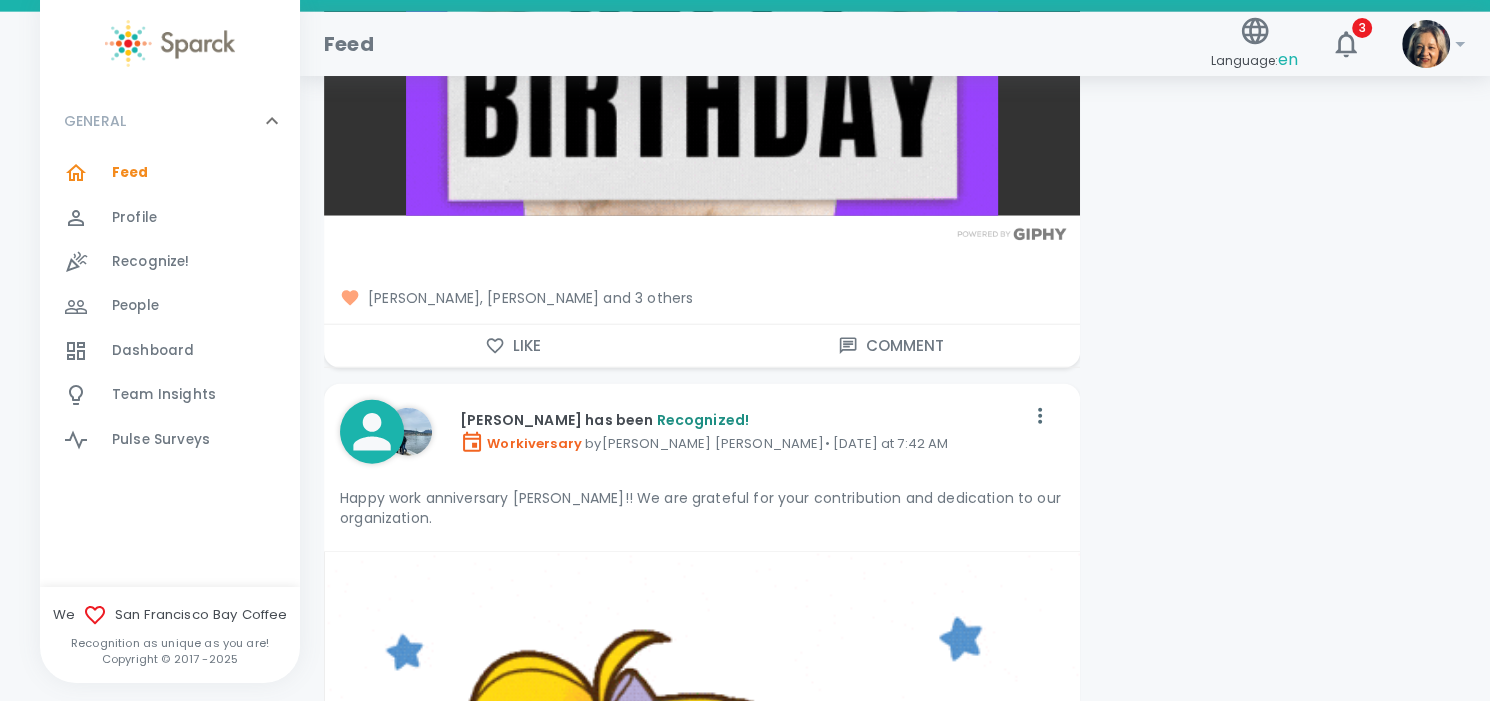 scroll, scrollTop: 4300, scrollLeft: 0, axis: vertical 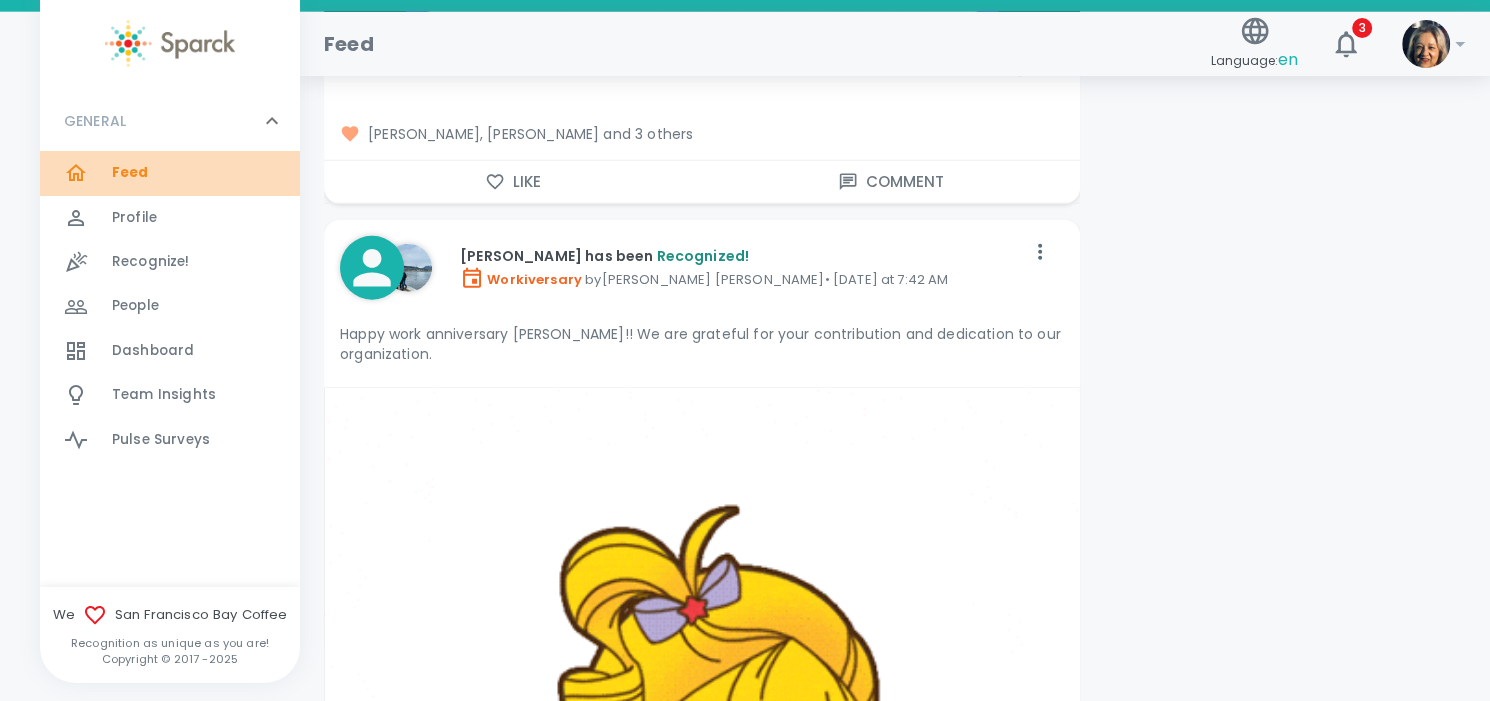 click on "Feed" at bounding box center [130, 173] 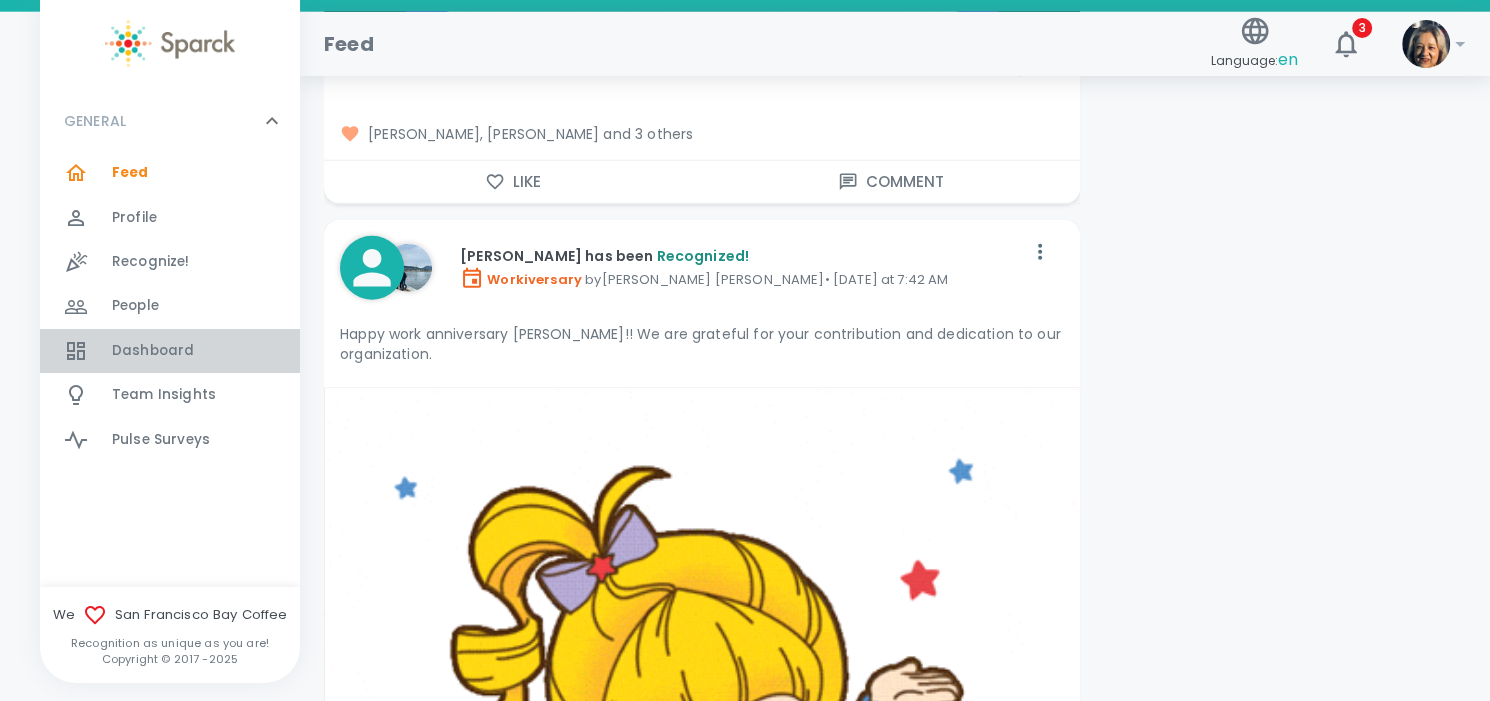 click on "Dashboard" at bounding box center (153, 351) 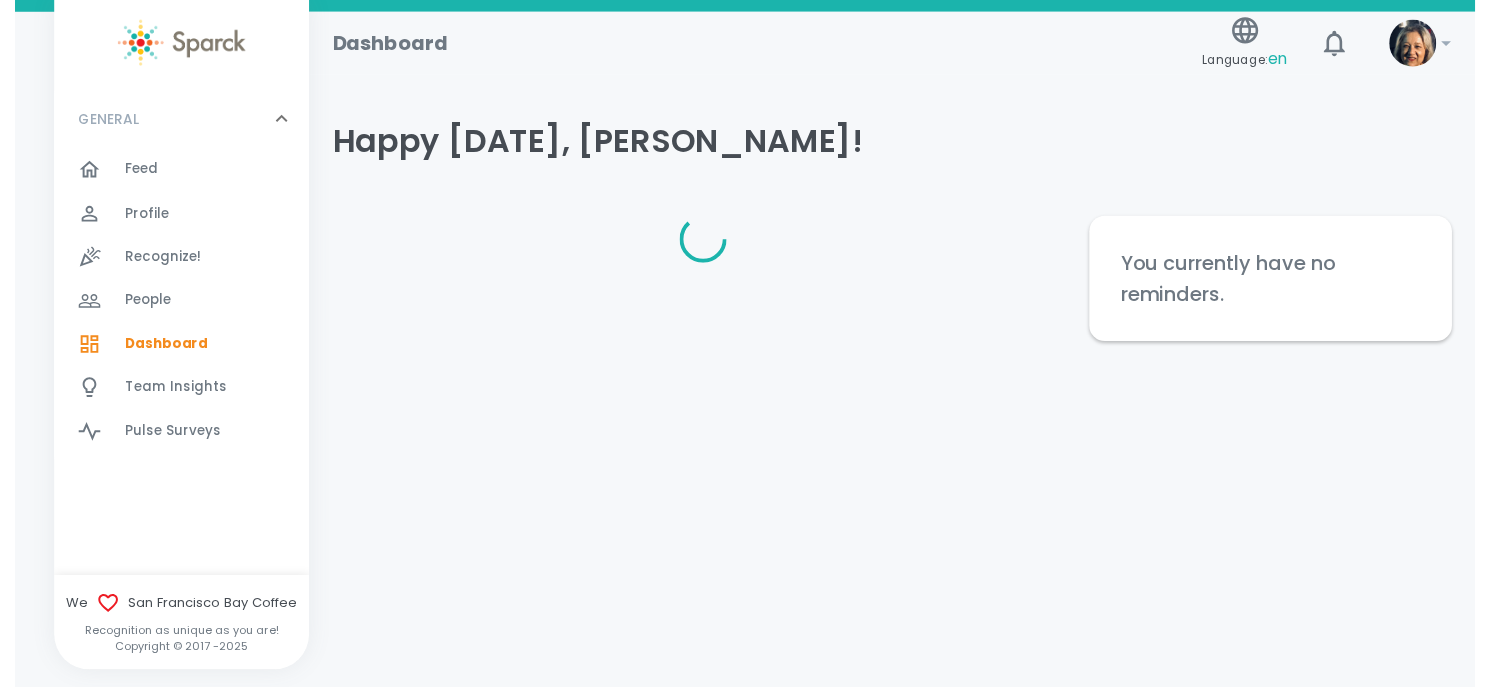 scroll, scrollTop: 0, scrollLeft: 0, axis: both 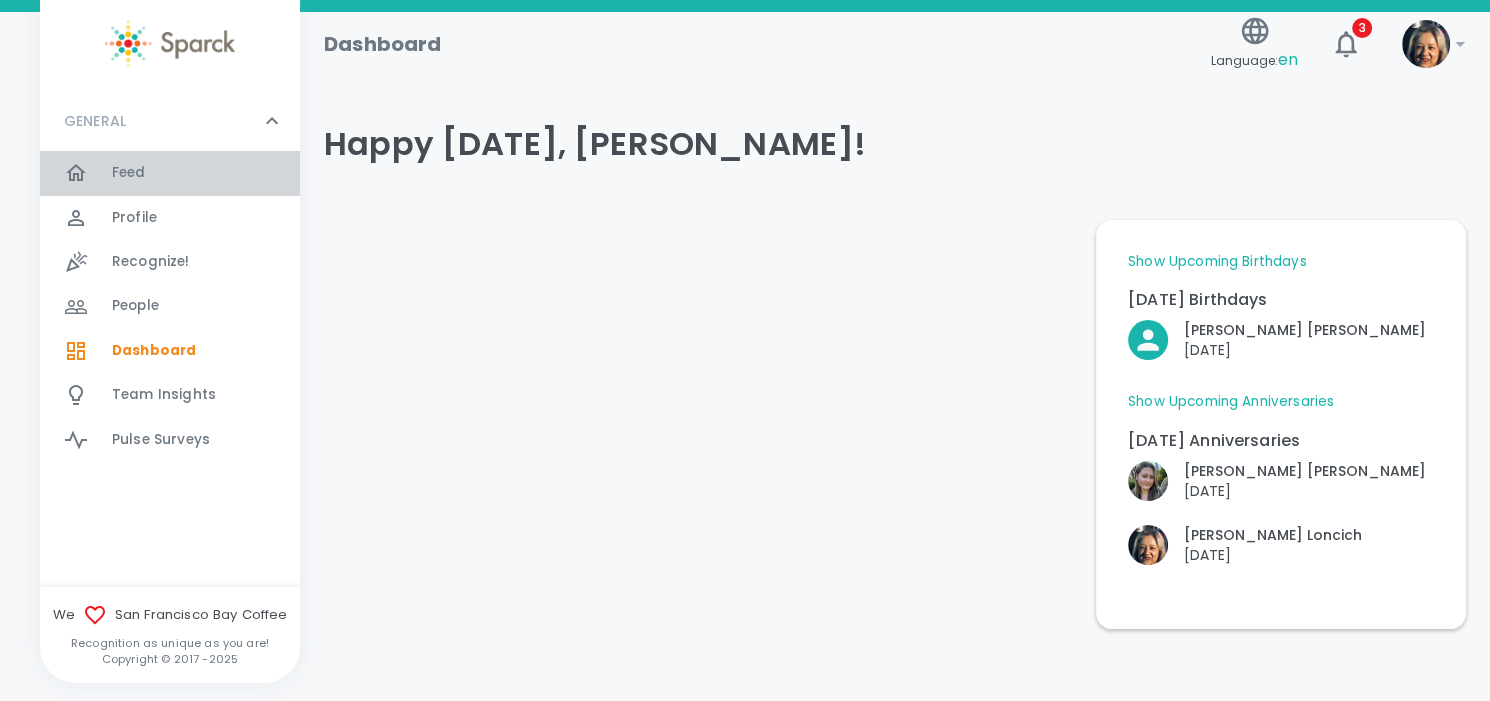 click on "Feed" at bounding box center [129, 173] 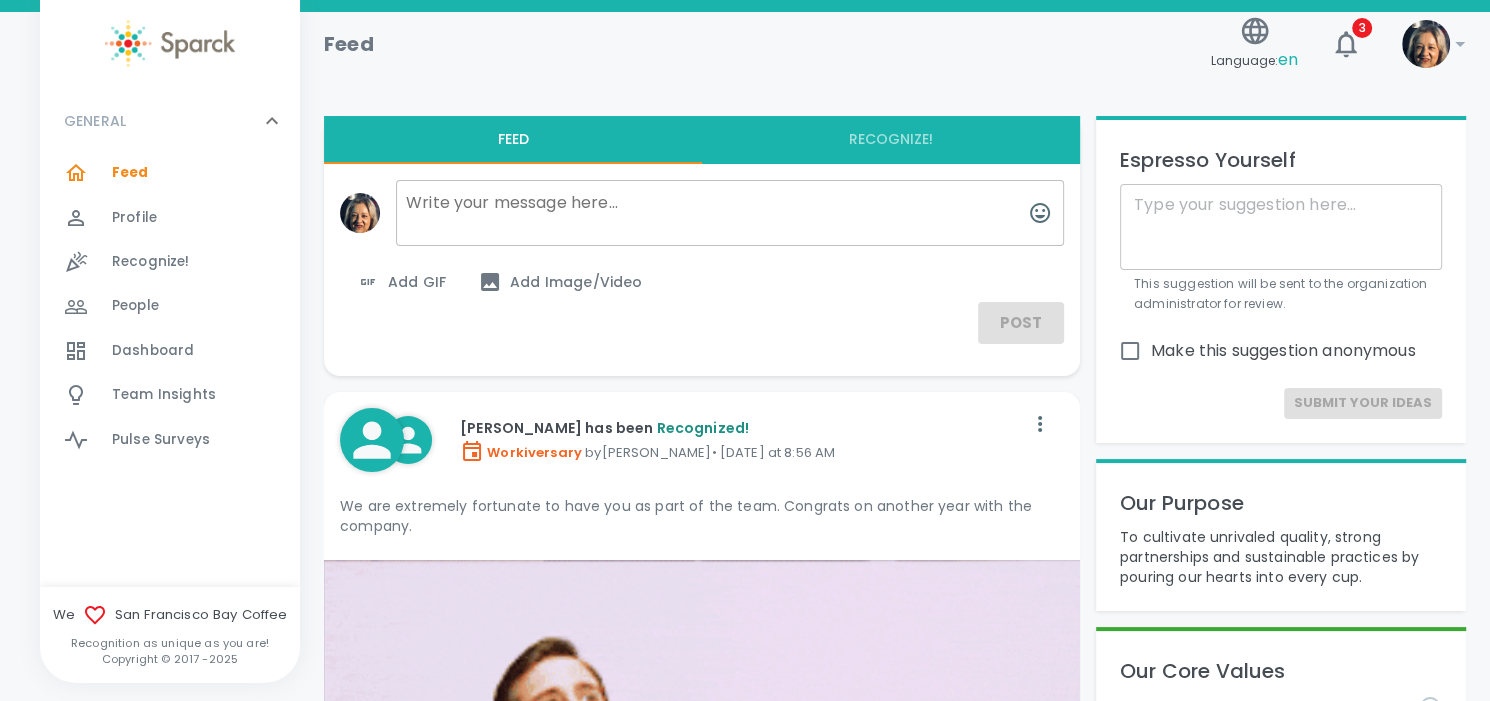 click on "Recognize!" at bounding box center (151, 262) 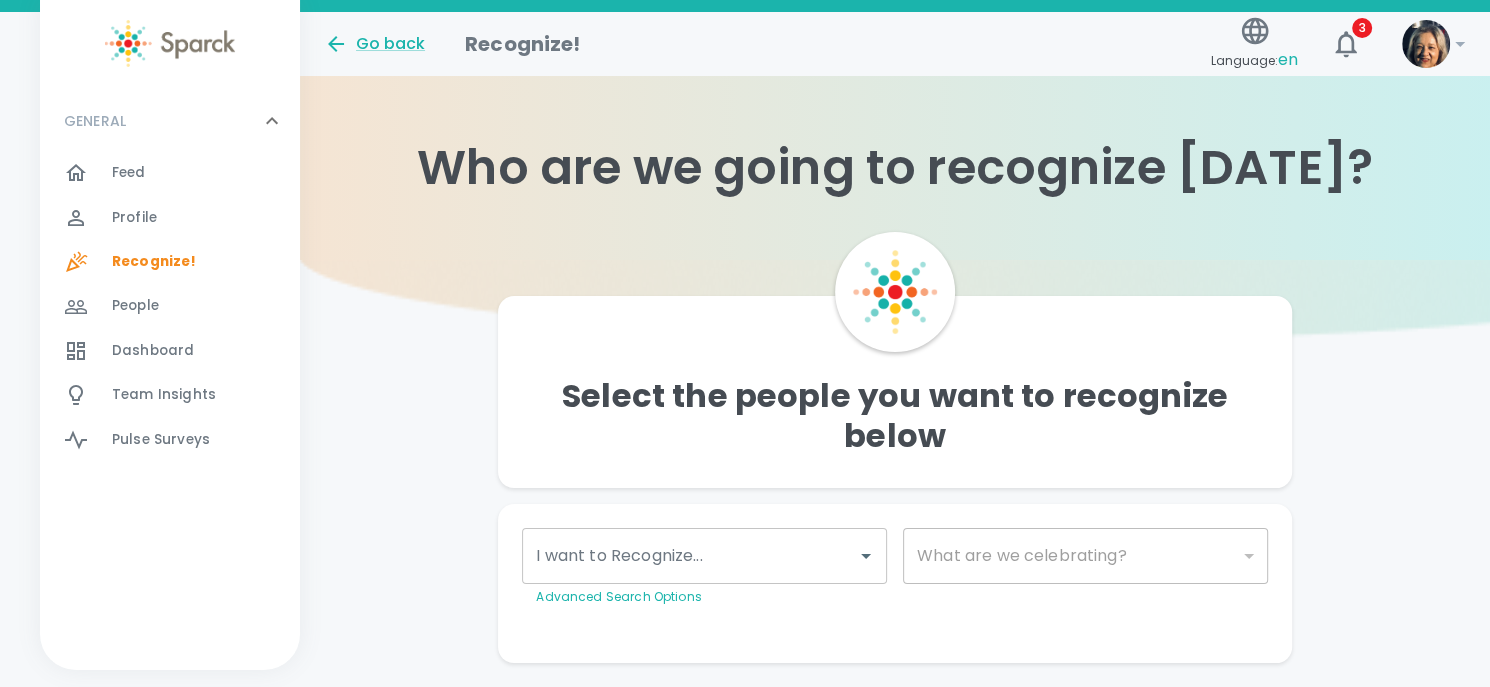 scroll, scrollTop: 55, scrollLeft: 0, axis: vertical 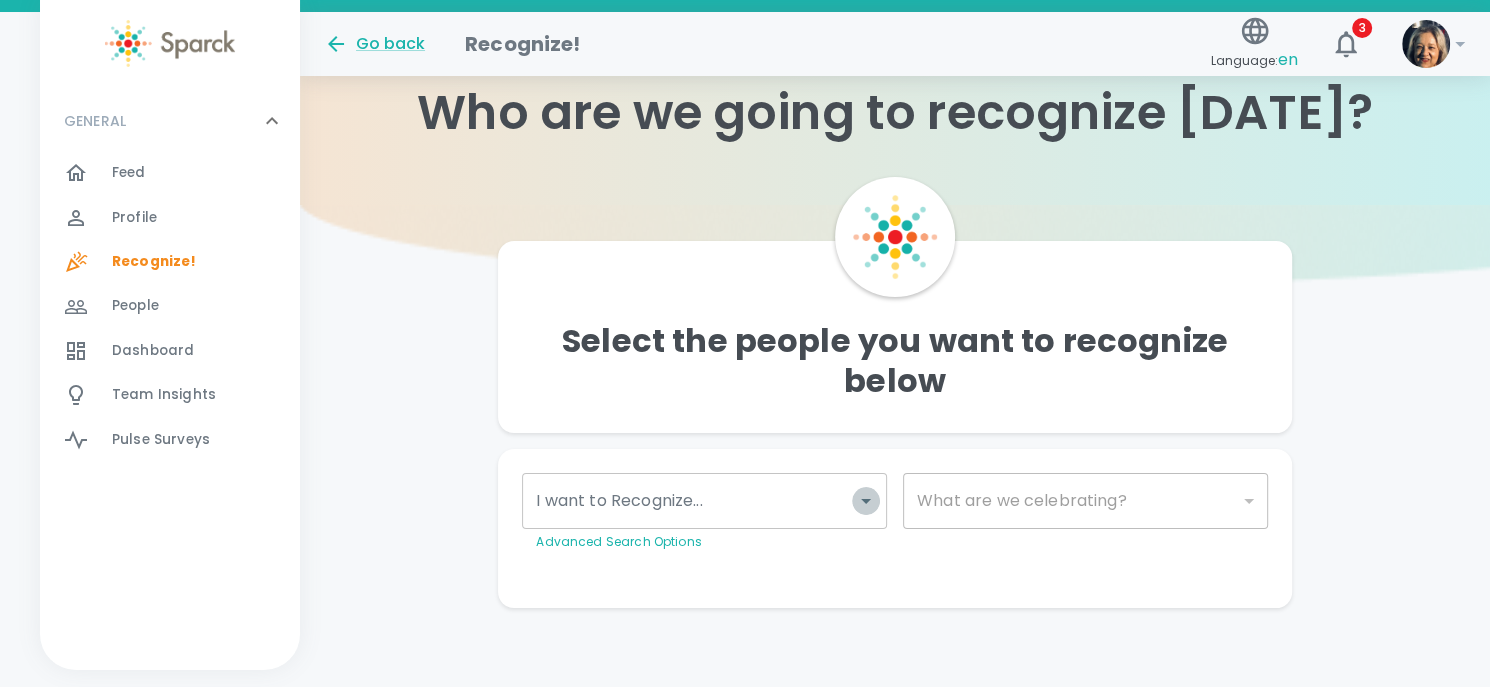 click 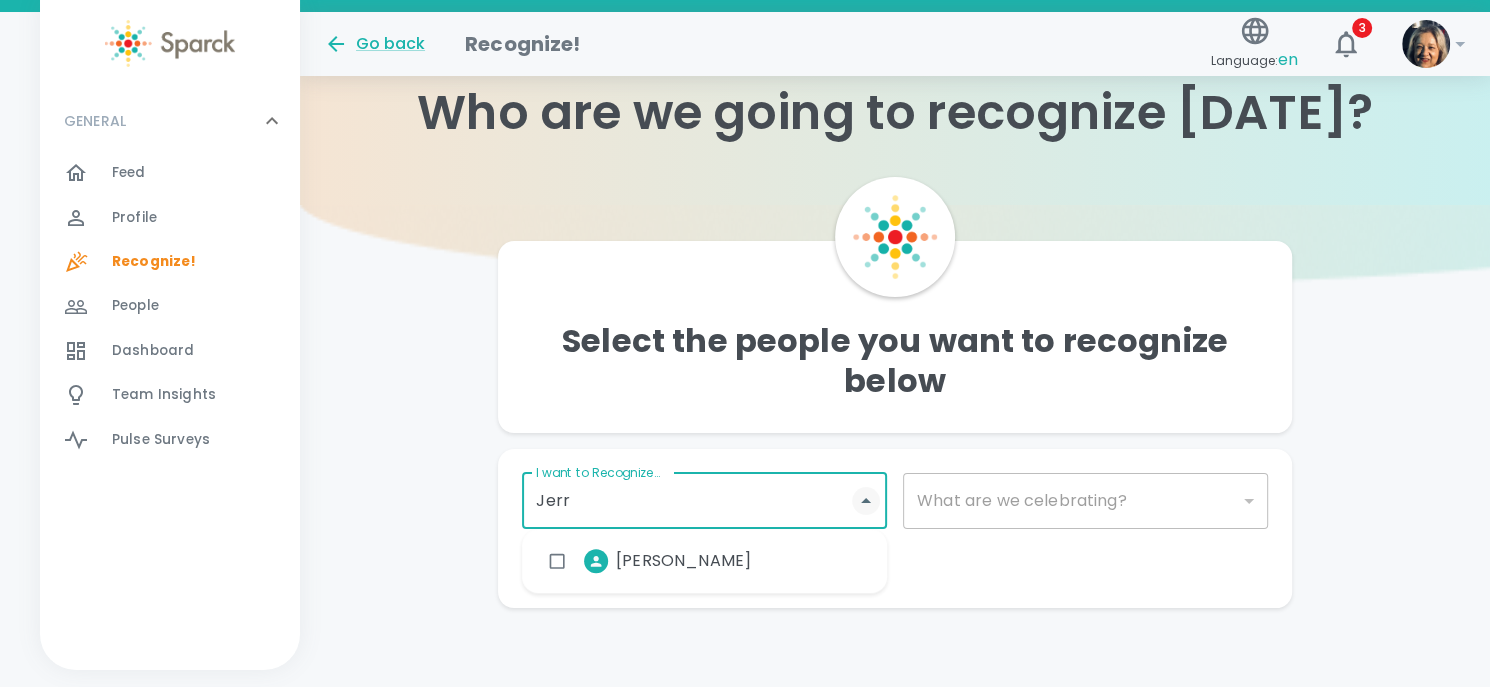 type on "Jerry" 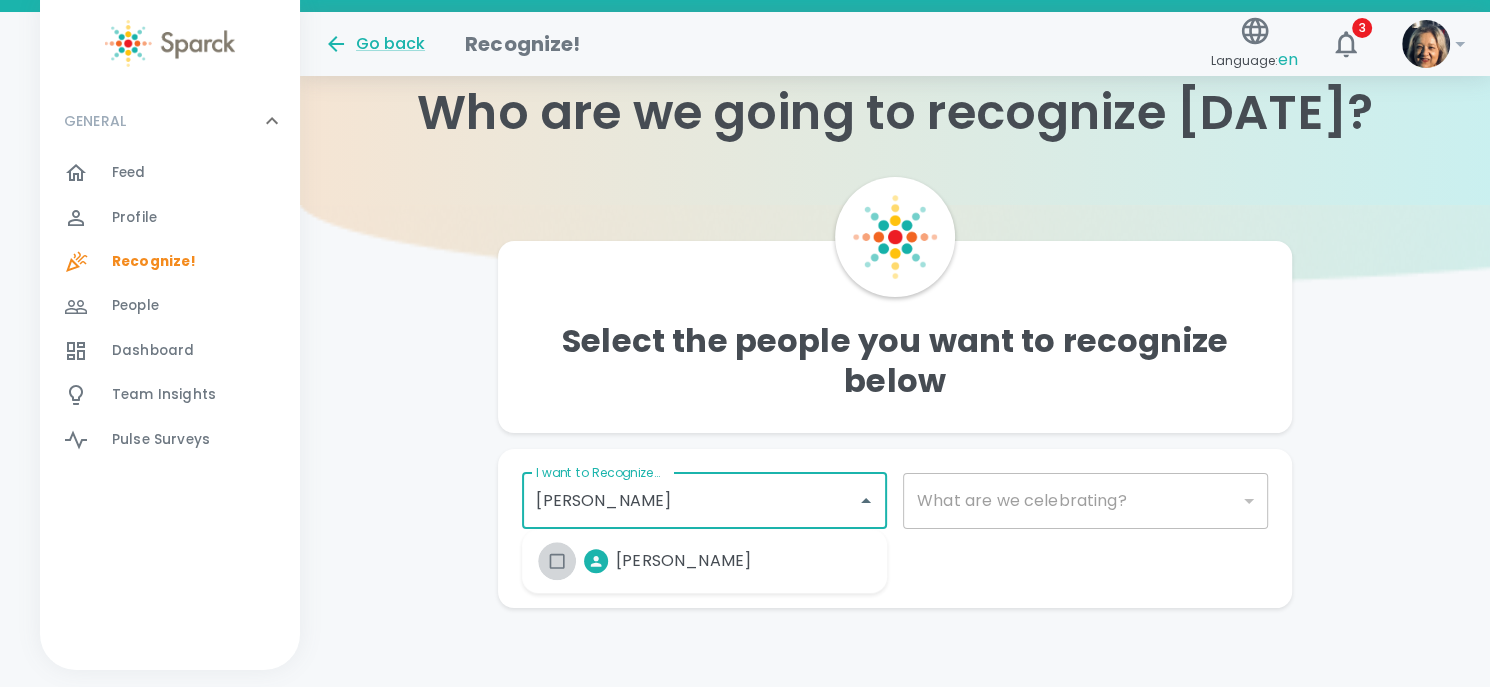 click at bounding box center (557, 561) 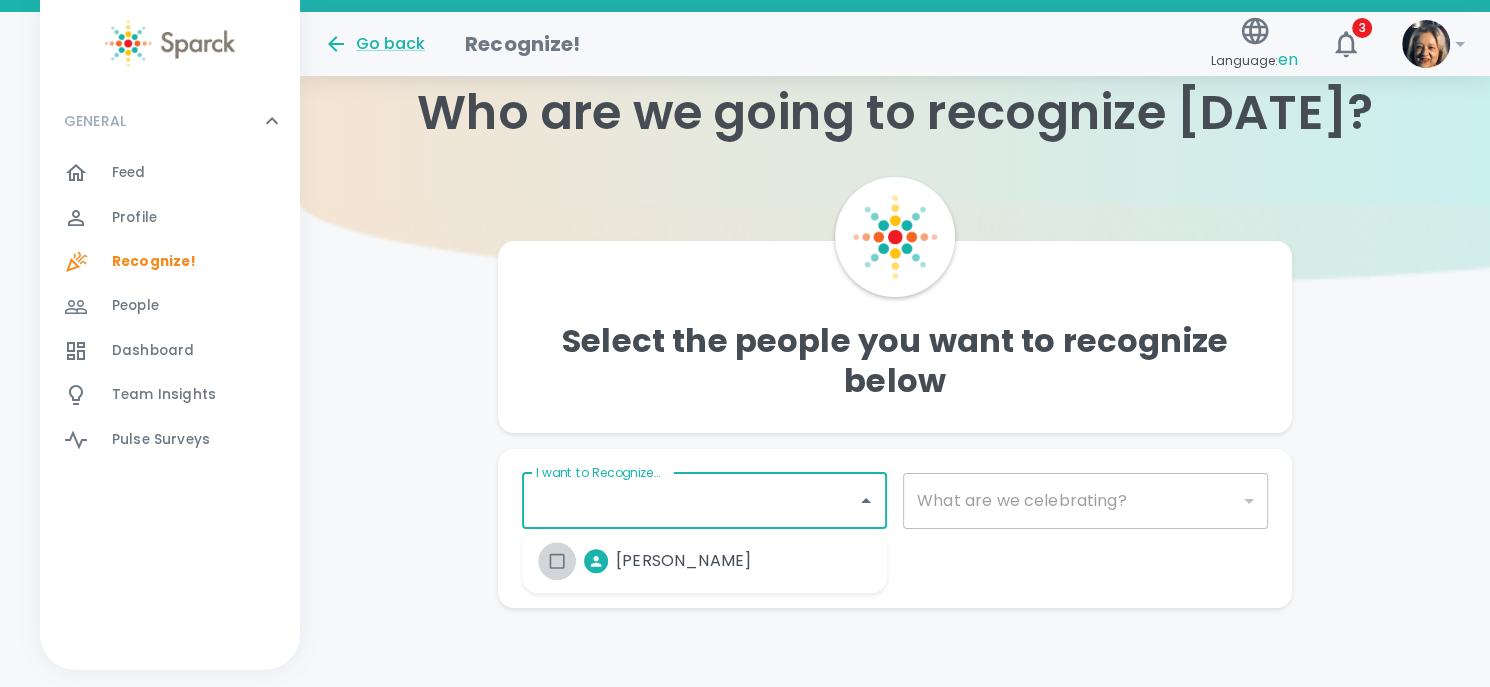 scroll, scrollTop: 18, scrollLeft: 0, axis: vertical 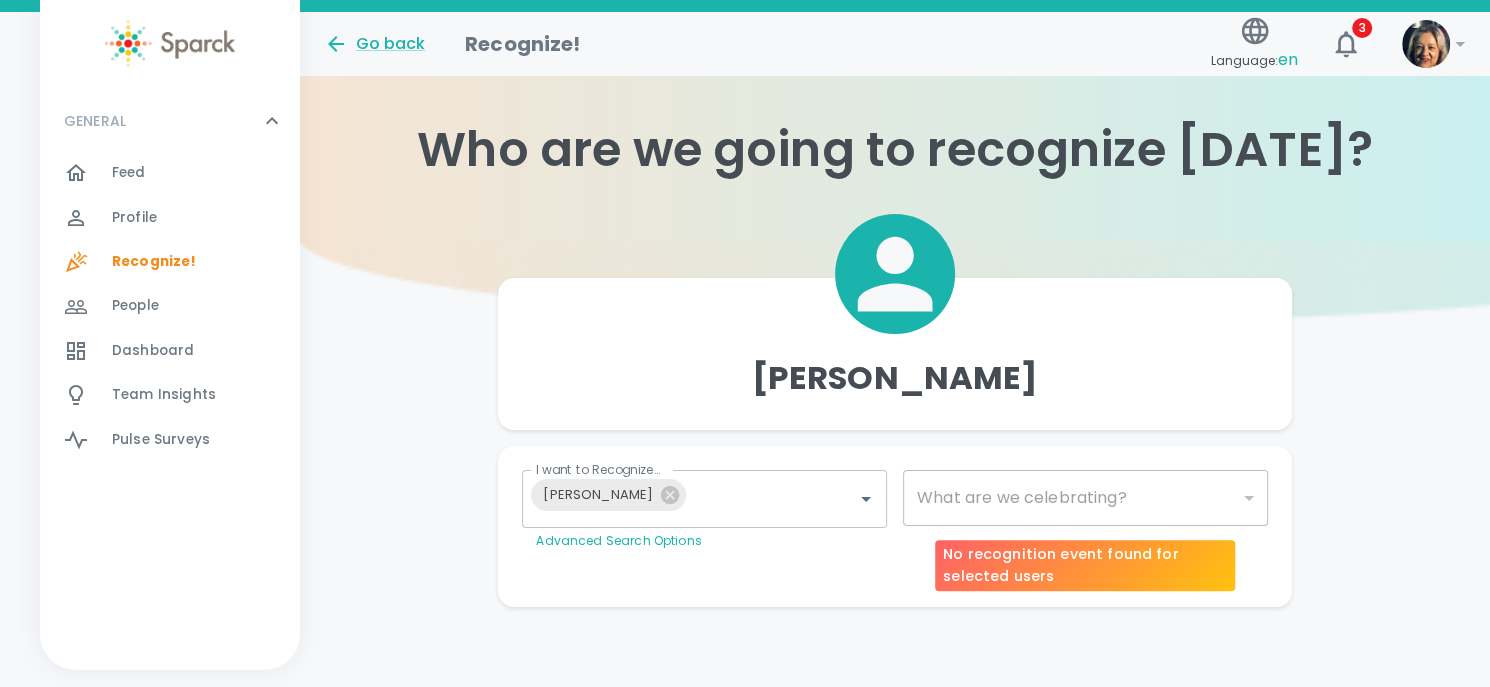 click on "​" at bounding box center [1085, 498] 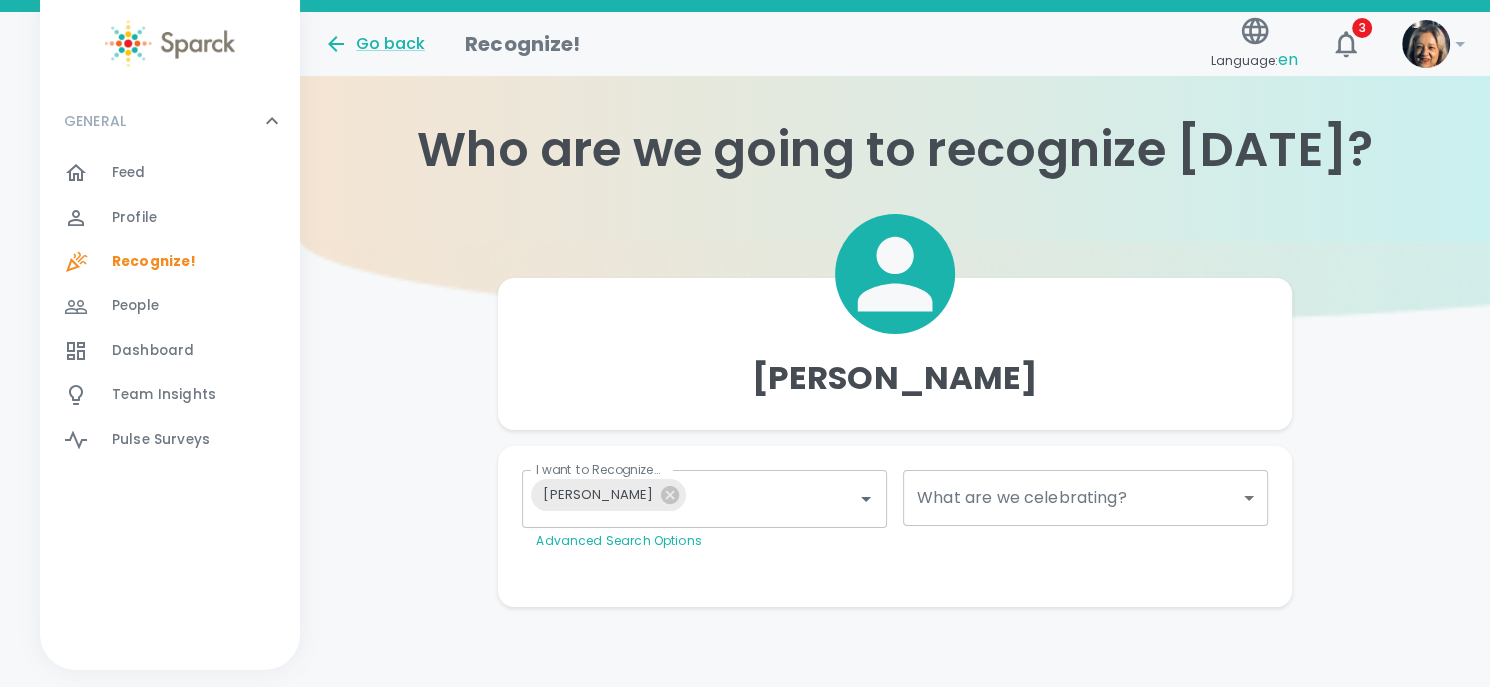 scroll, scrollTop: 3, scrollLeft: 0, axis: vertical 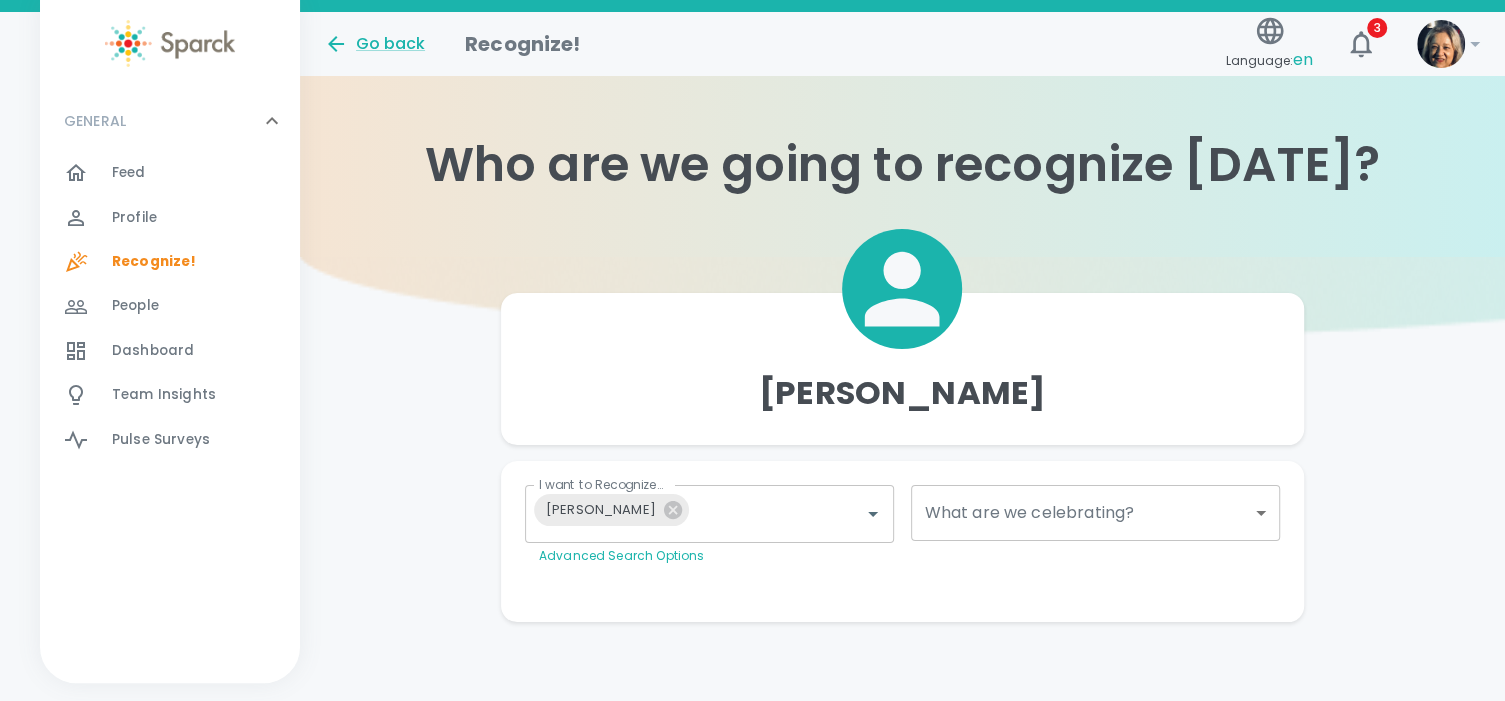 click on "Skip Navigation   Go back Recognize! Language:  en 3 ! GENERAL 0 Feed 0 Profile 0 Recognize! 0 People 0 Dashboard 0 Team Insights 0 Pulse Surveys 0 Who are we going to recognize today? Jerry Amaro I want to Recognize... Jerry Amaro I want to Recognize... Advanced Search Options What are we celebrating? ​ What are we celebrating? Personalize Your Recognition  ("Sparck") Need Some Ideas?   Add GIF Add Image/Video Add Card Make This Private Preview Send English Español" at bounding box center [752, 349] 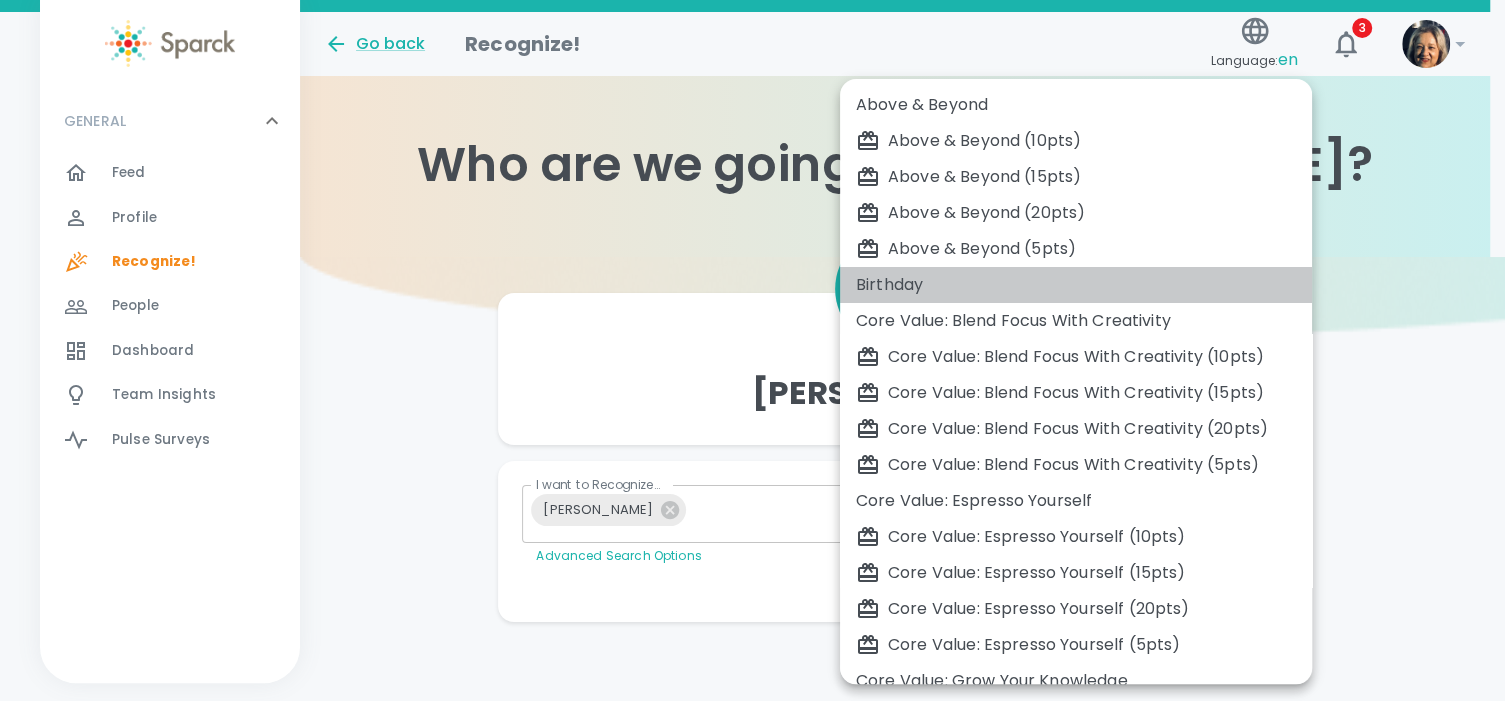 click on "Birthday" at bounding box center [1076, 285] 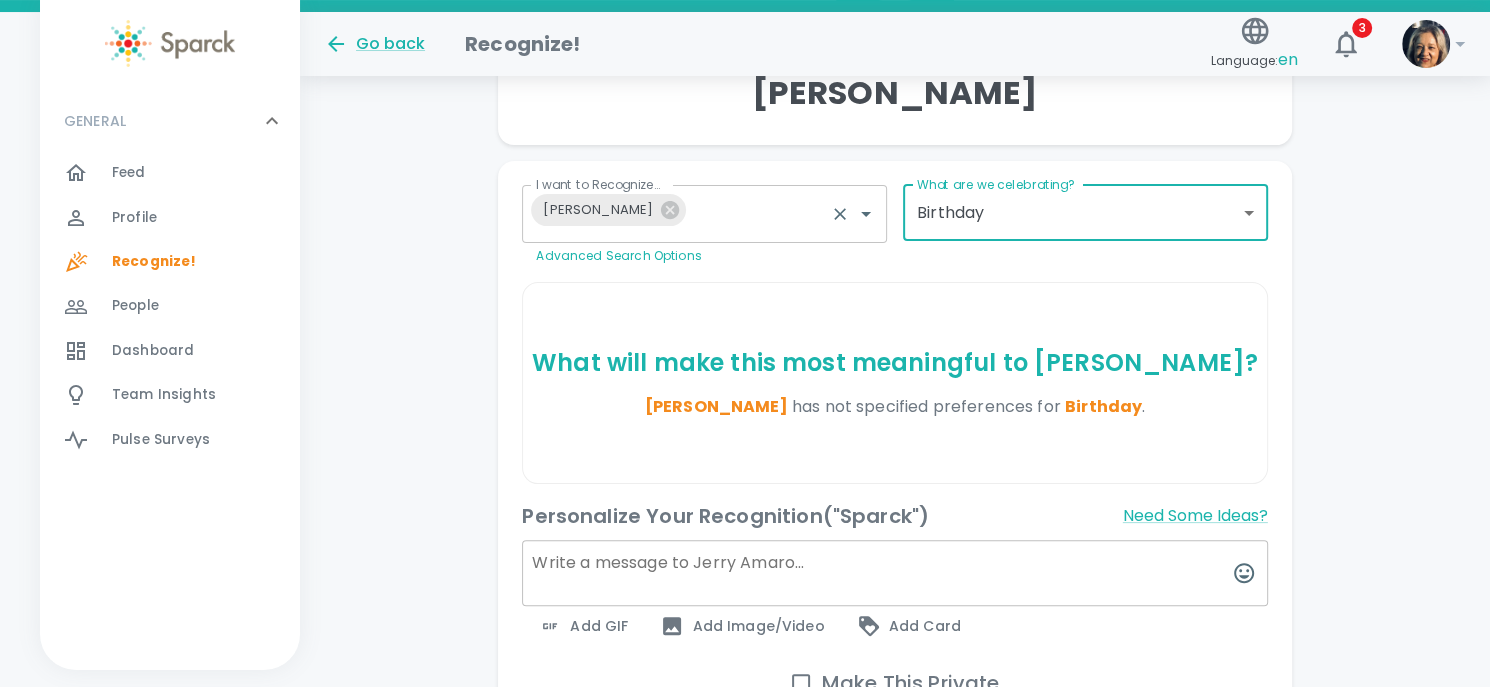 scroll, scrollTop: 403, scrollLeft: 0, axis: vertical 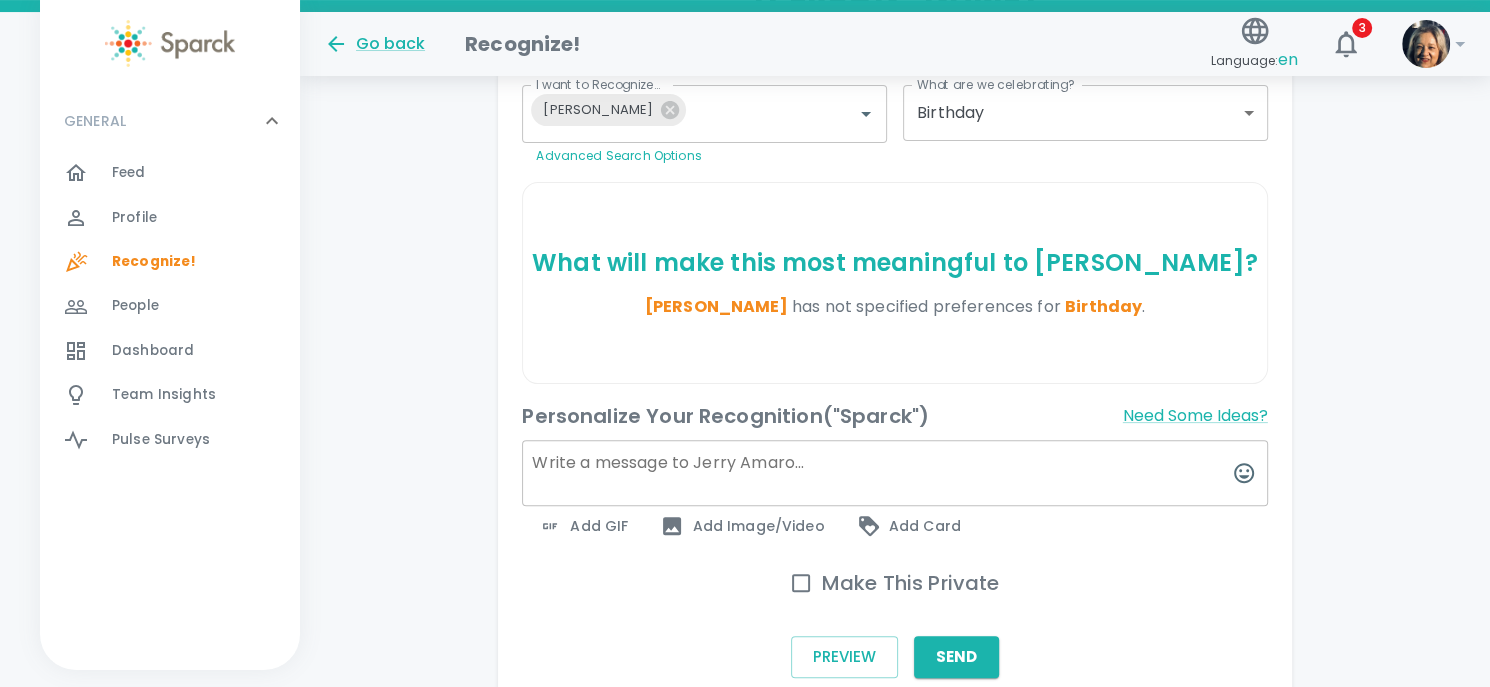 click at bounding box center [894, 473] 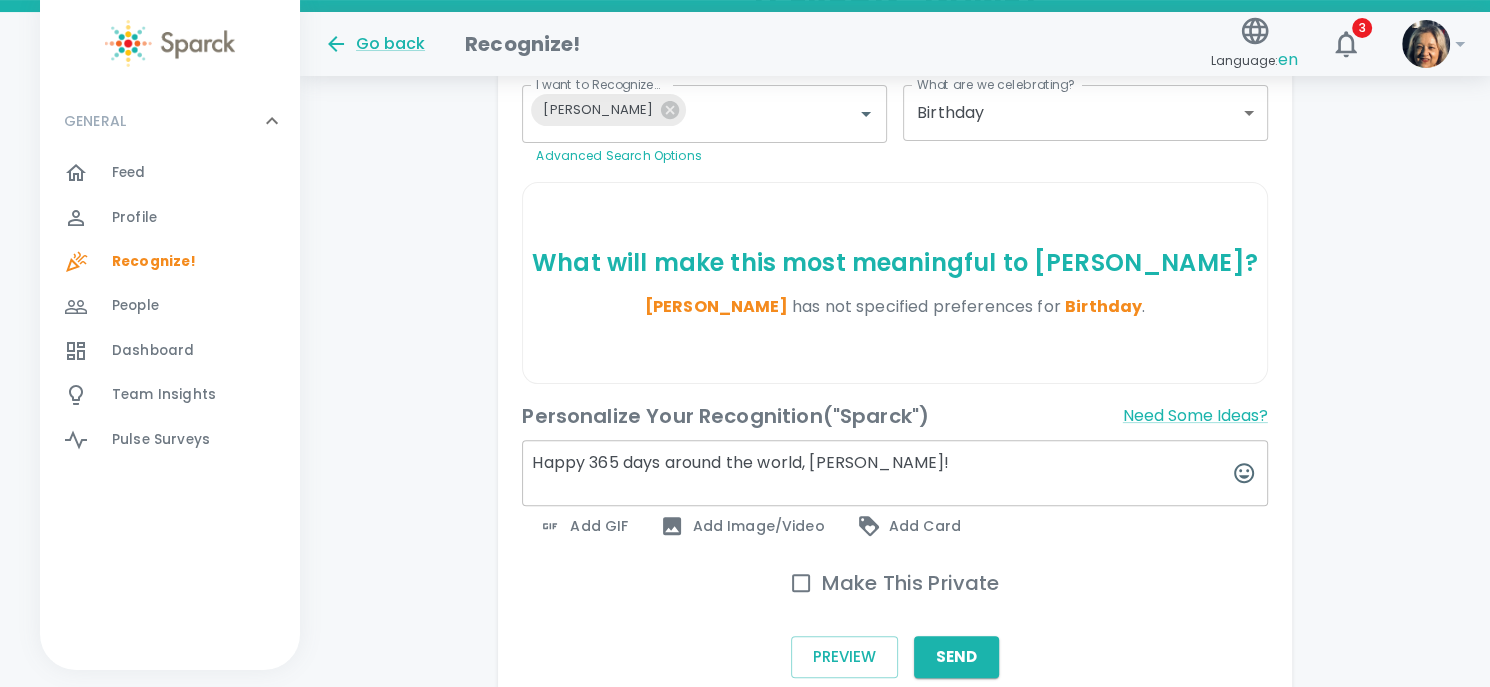 click on "Happy 365 days around the world, Jerry!" at bounding box center [894, 473] 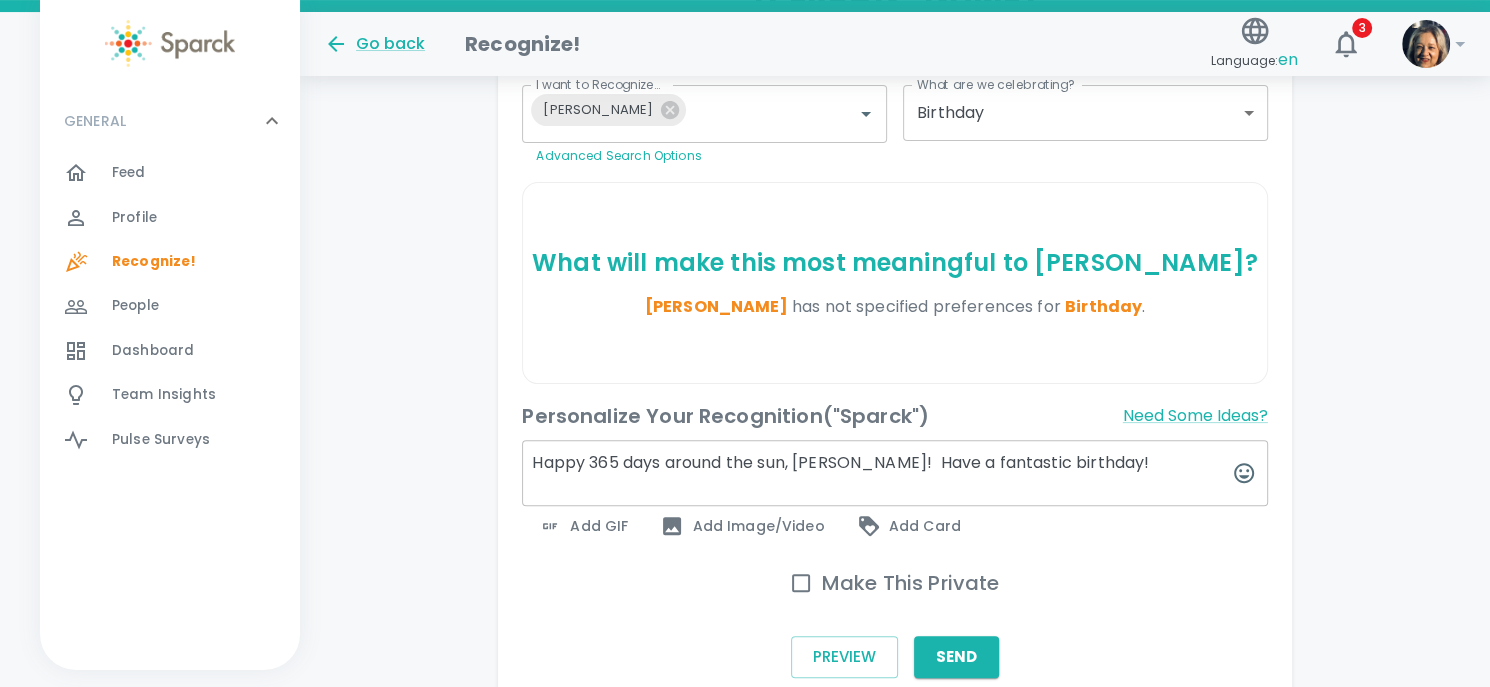 type on "Happy 365 days around the sun, [PERSON_NAME]!  Have a fantastic birthday!" 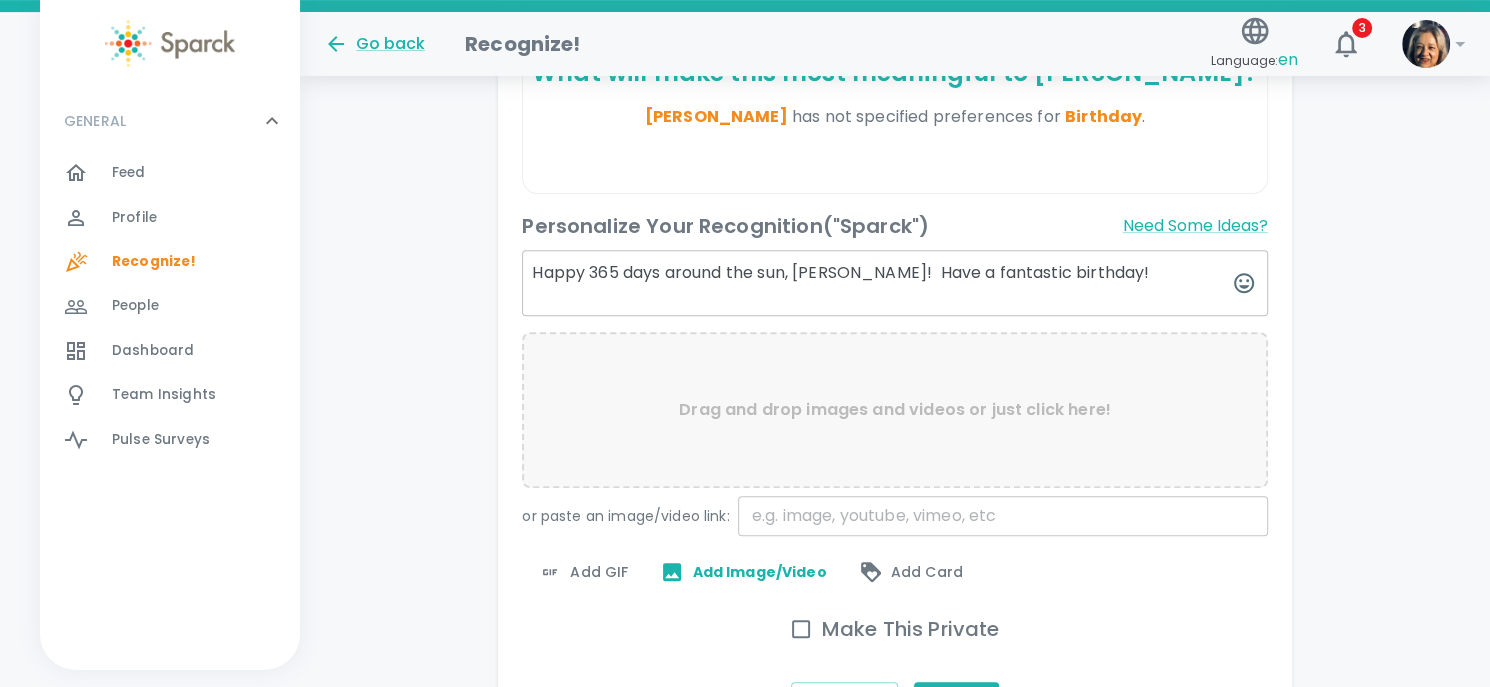 scroll, scrollTop: 740, scrollLeft: 0, axis: vertical 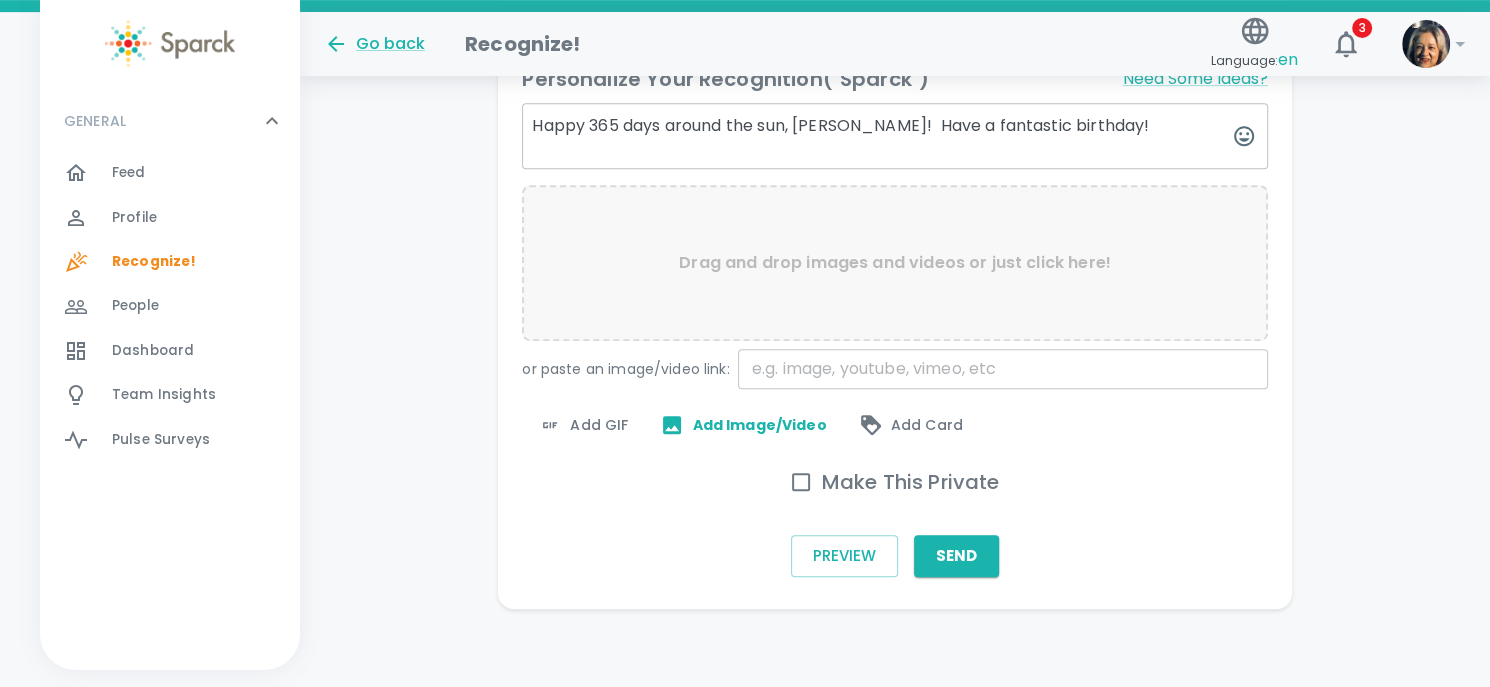 click on "Add GIF" at bounding box center (583, 425) 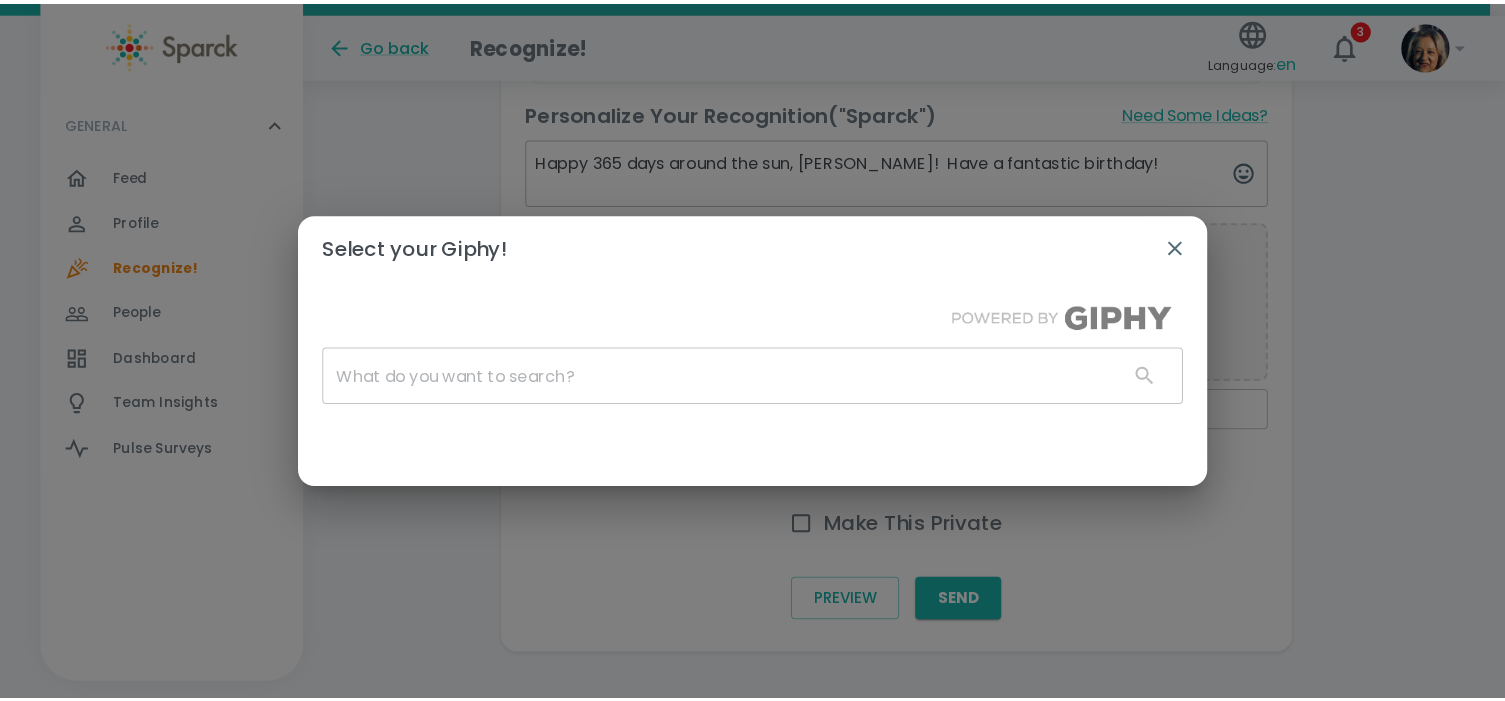 scroll, scrollTop: 725, scrollLeft: 0, axis: vertical 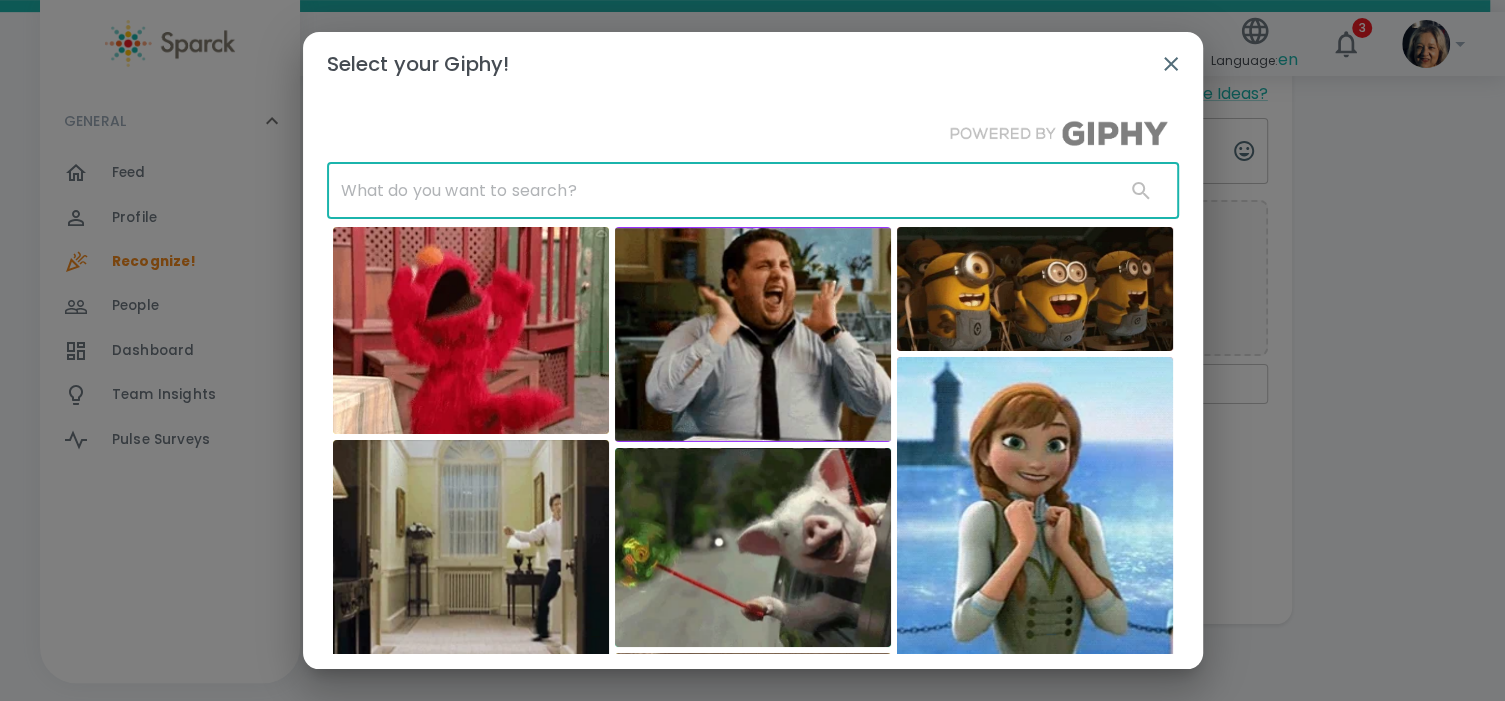 click at bounding box center (718, 191) 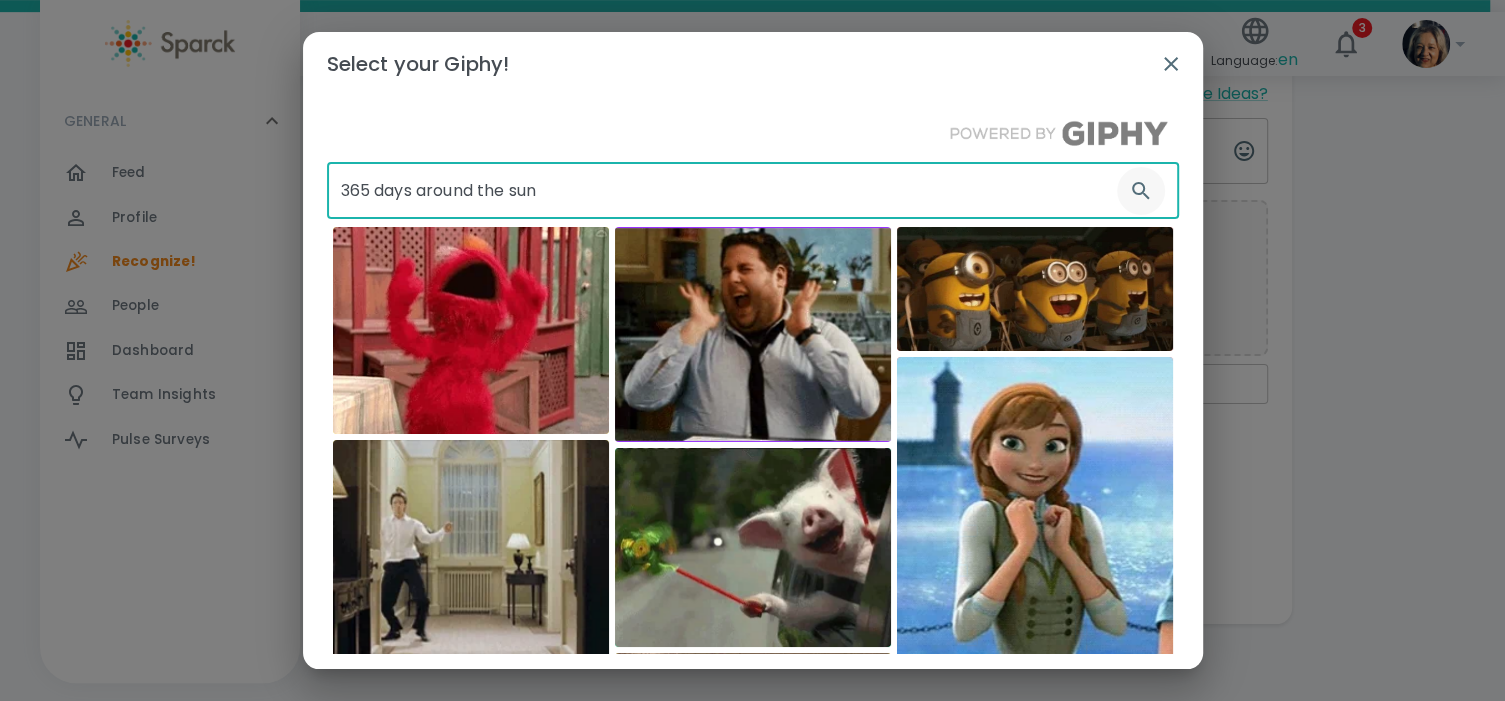 type on "365 days around the sun" 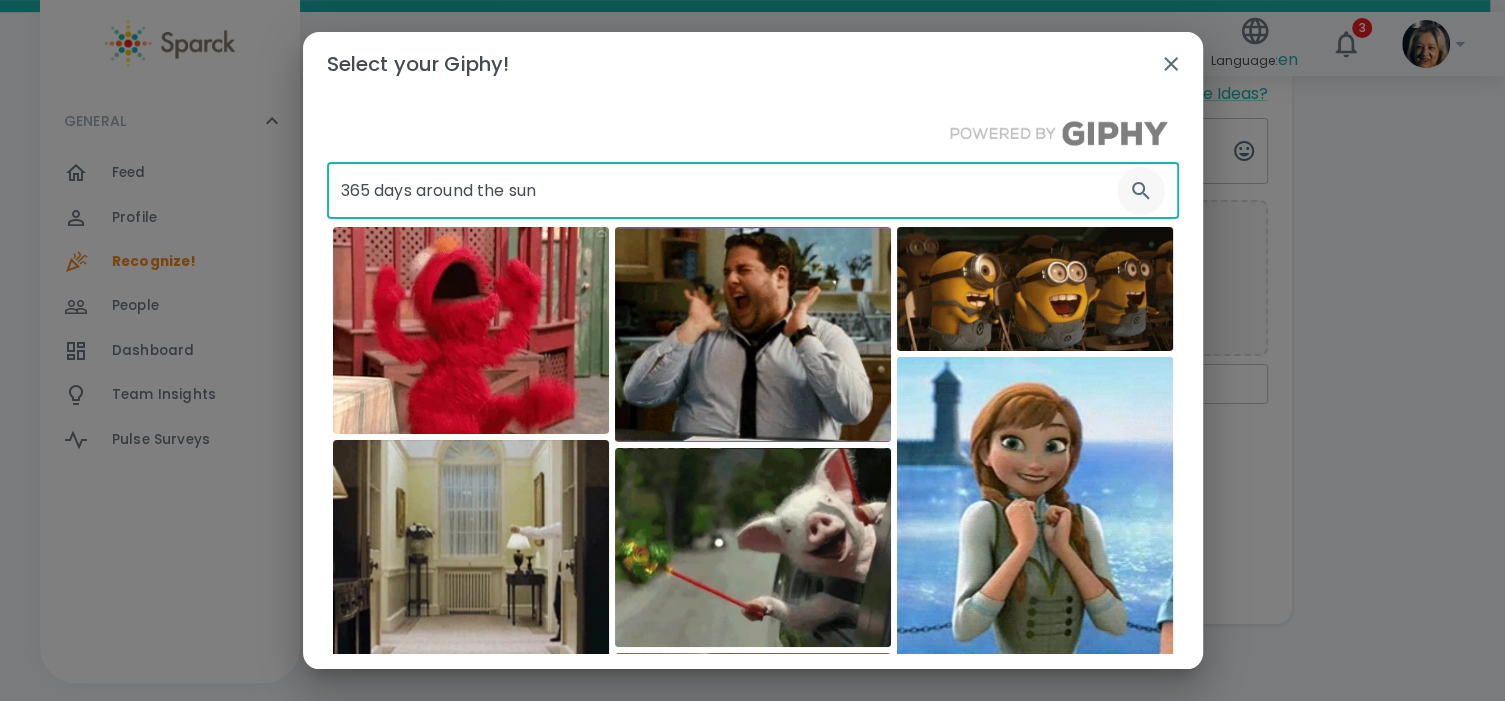 click 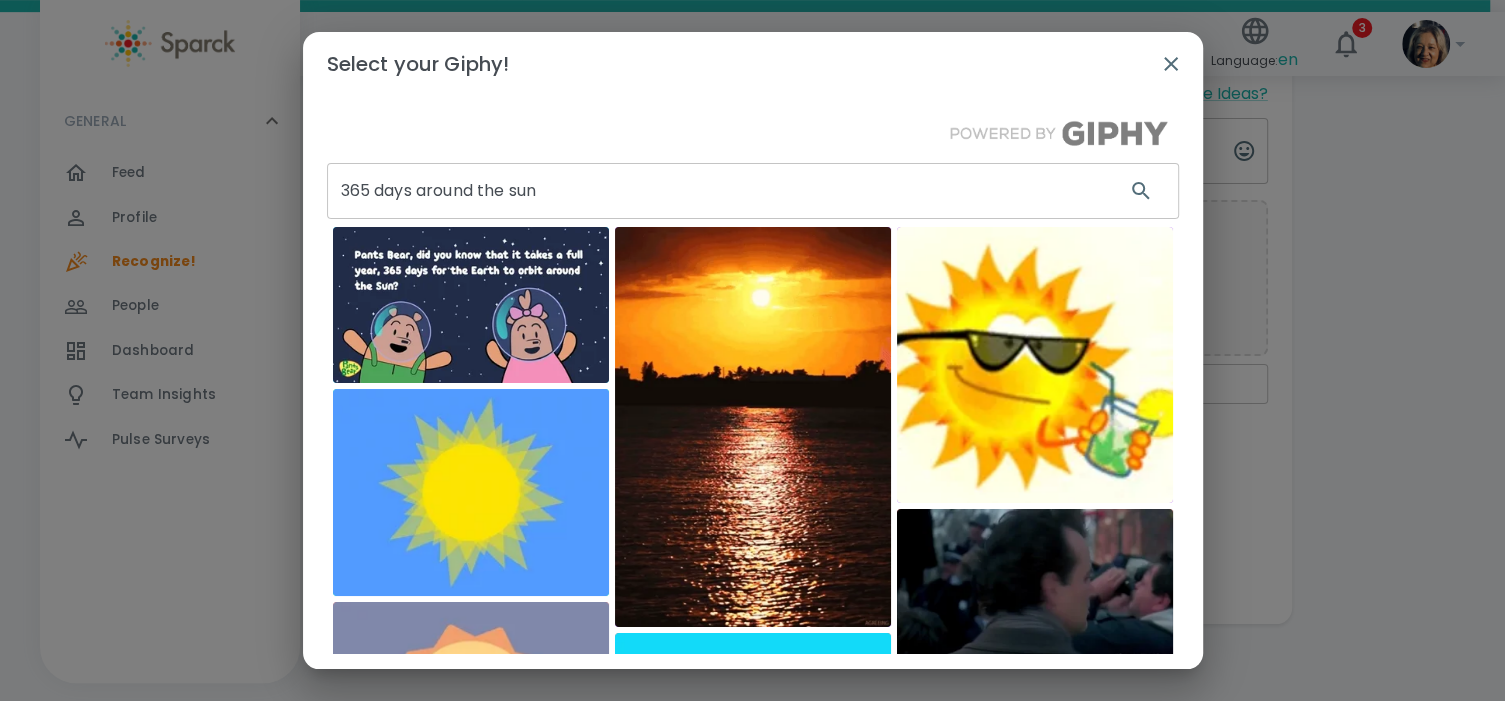 scroll, scrollTop: 6, scrollLeft: 0, axis: vertical 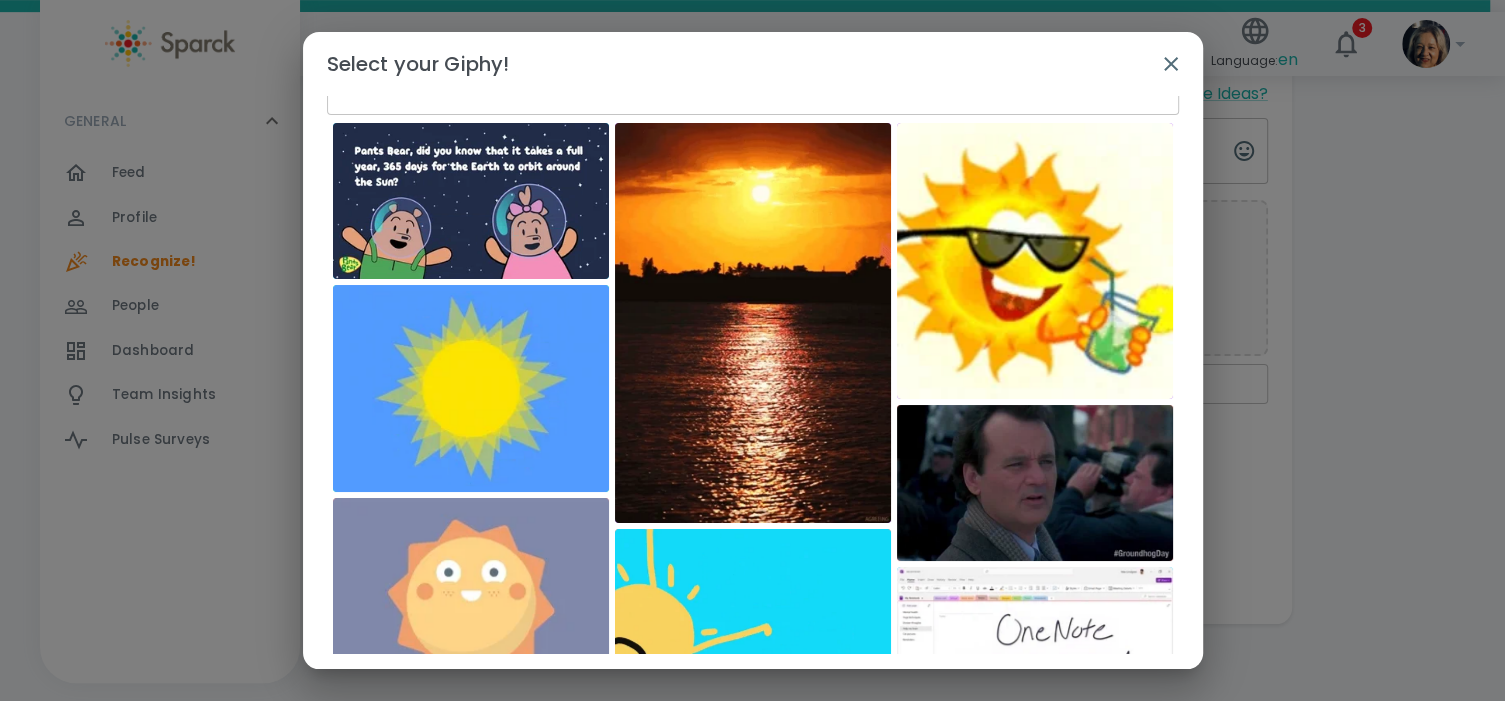 click at bounding box center (1035, 261) 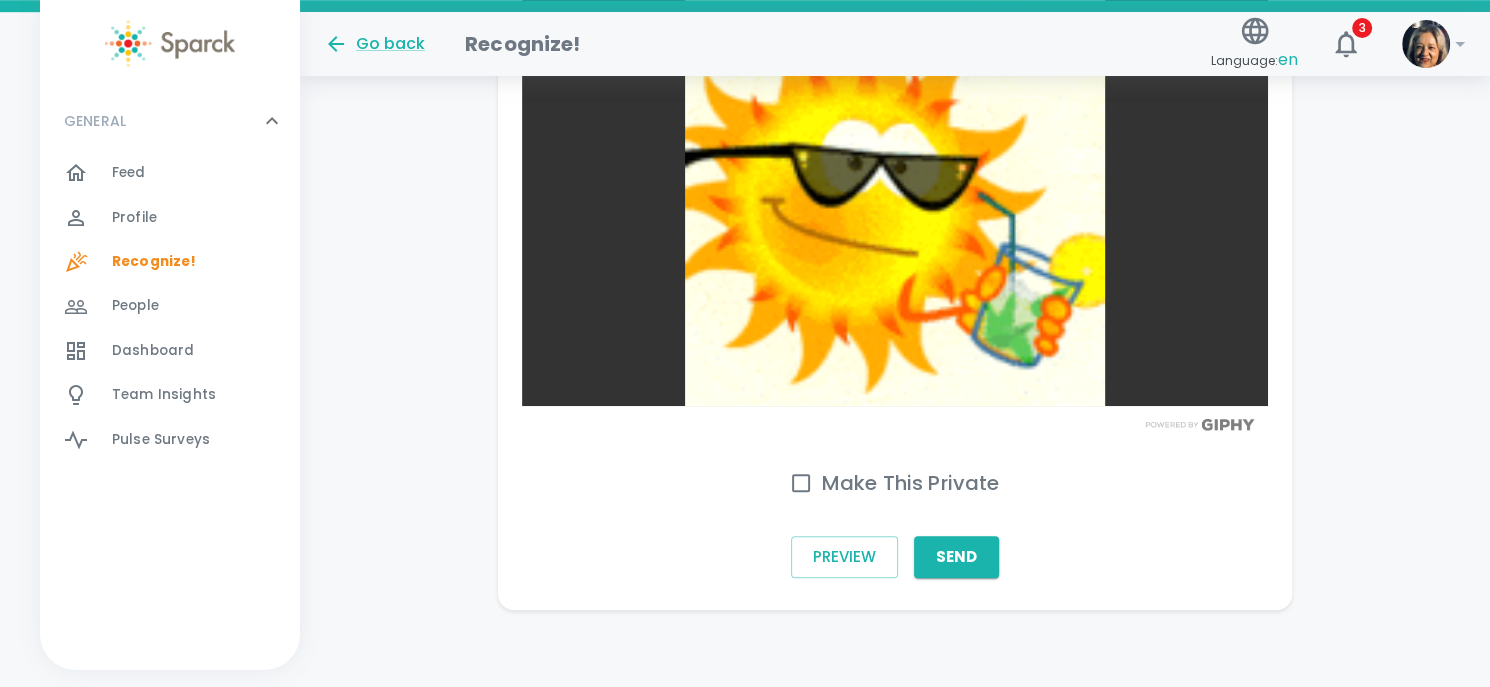 scroll, scrollTop: 1175, scrollLeft: 0, axis: vertical 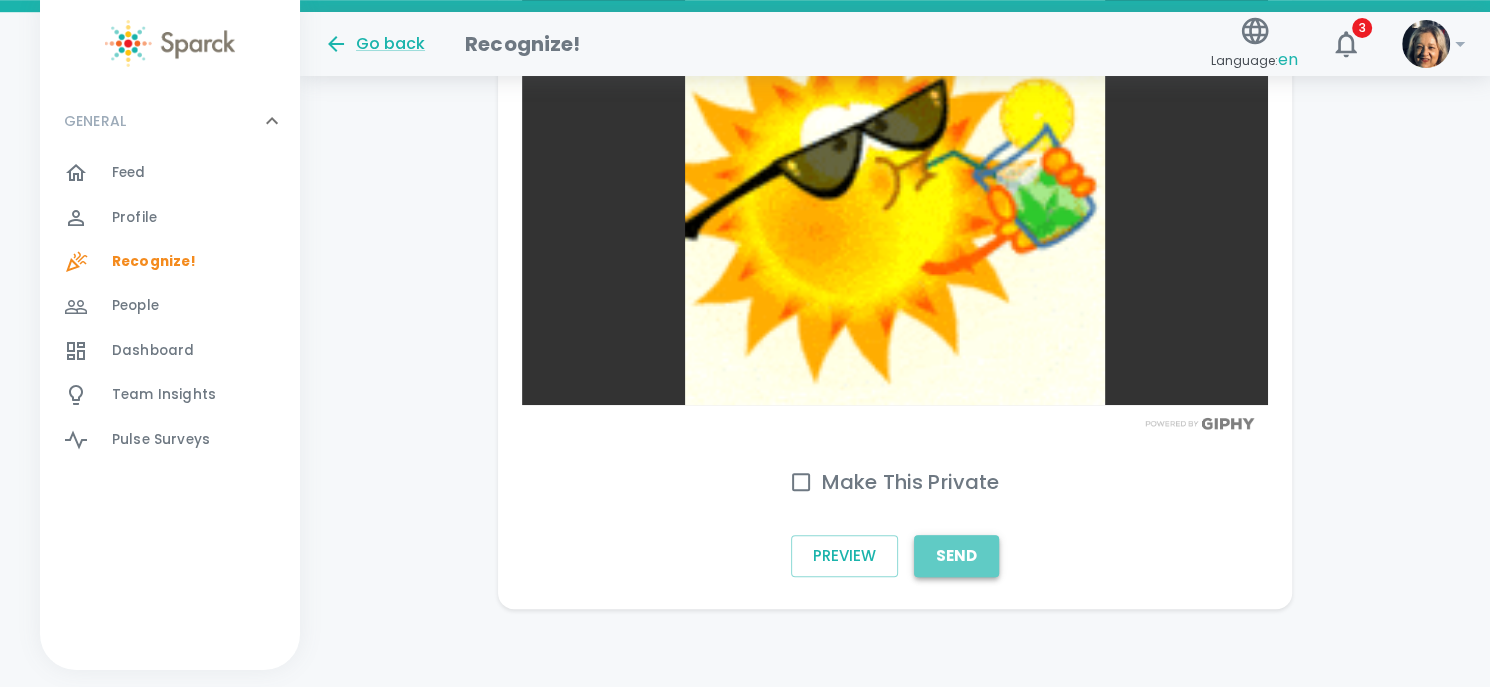 click on "Send" at bounding box center [956, 556] 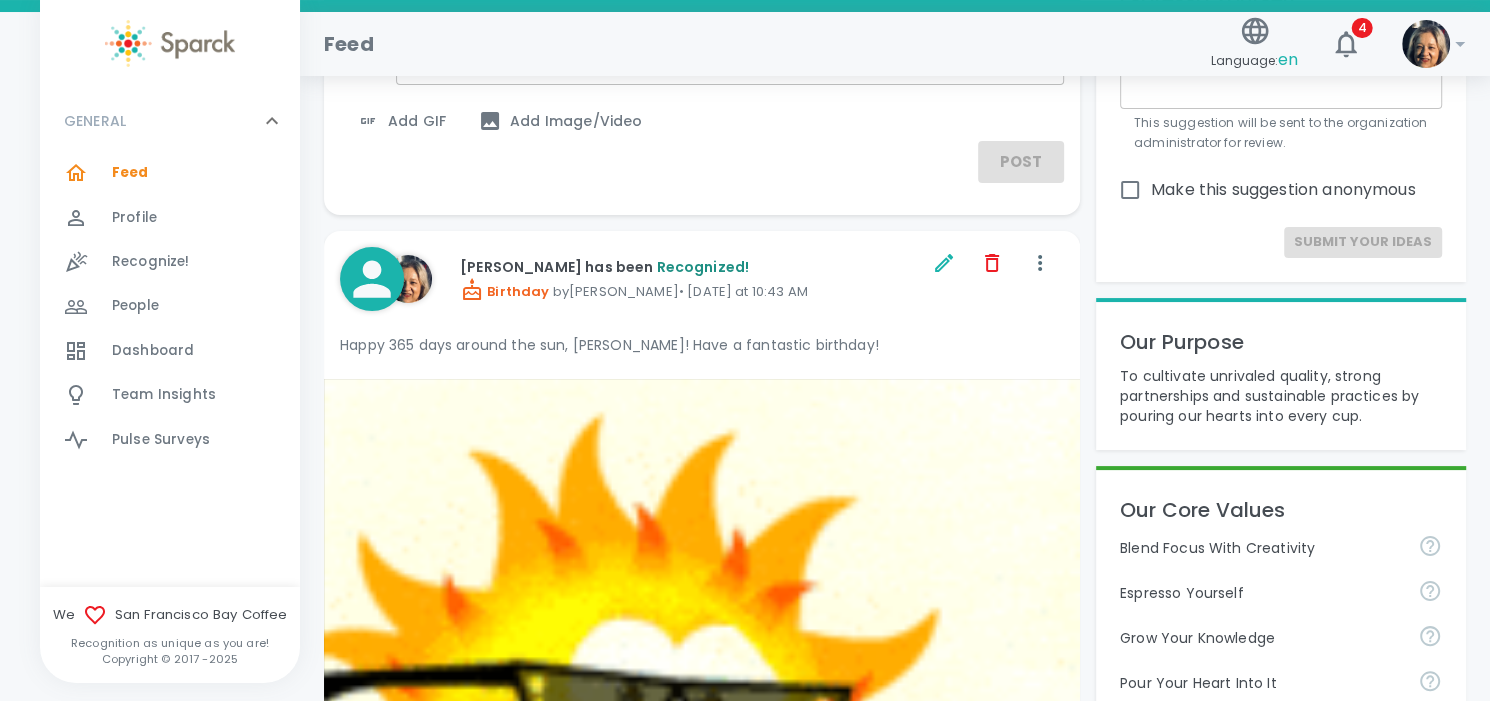 scroll, scrollTop: 75, scrollLeft: 0, axis: vertical 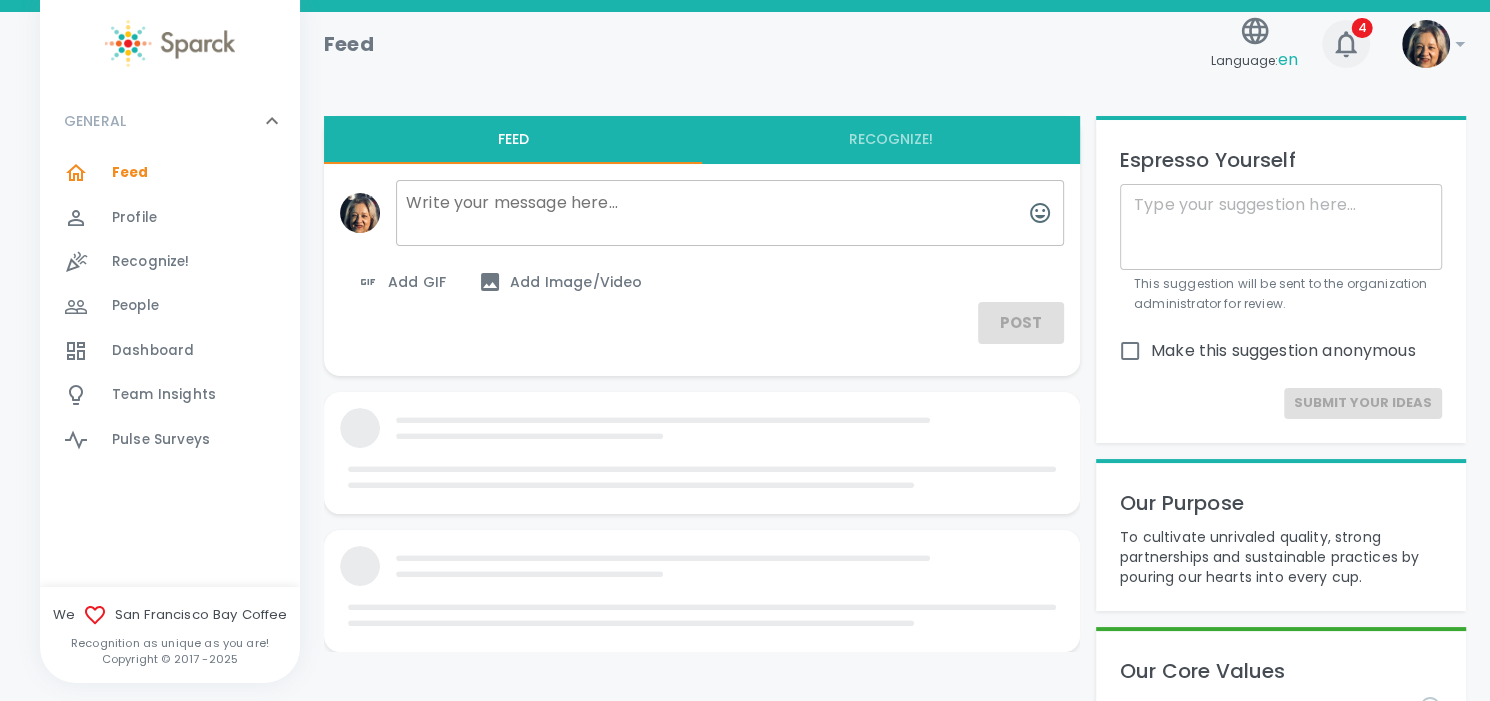 click 